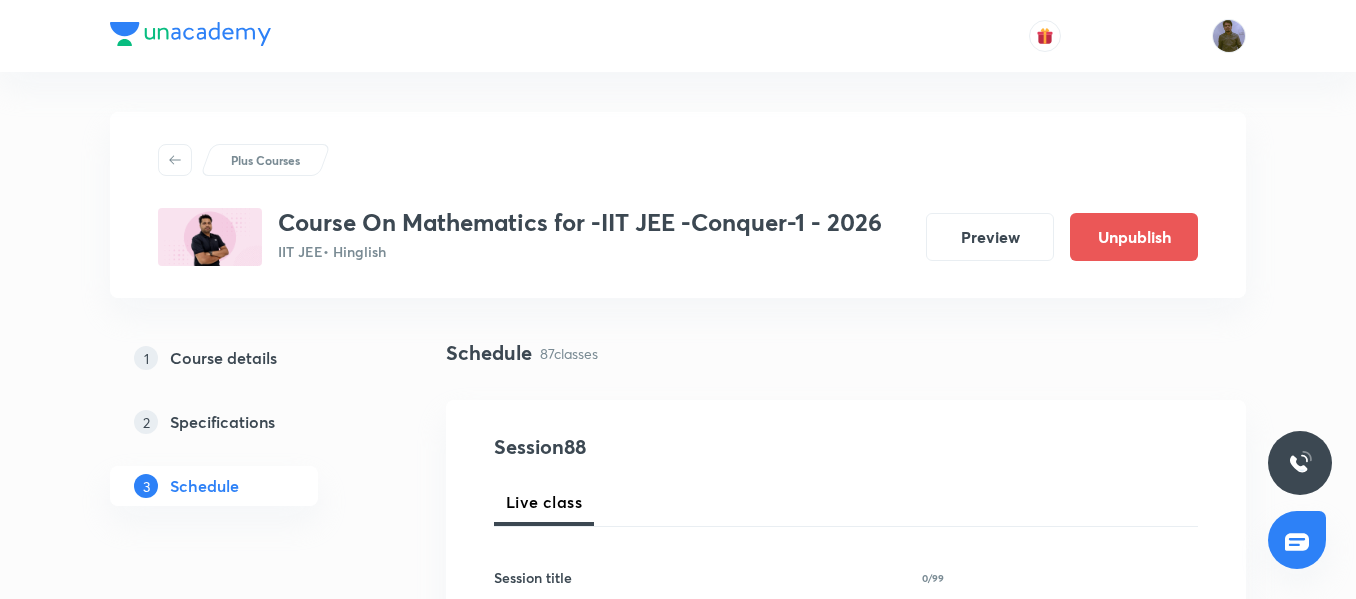 scroll, scrollTop: 14391, scrollLeft: 0, axis: vertical 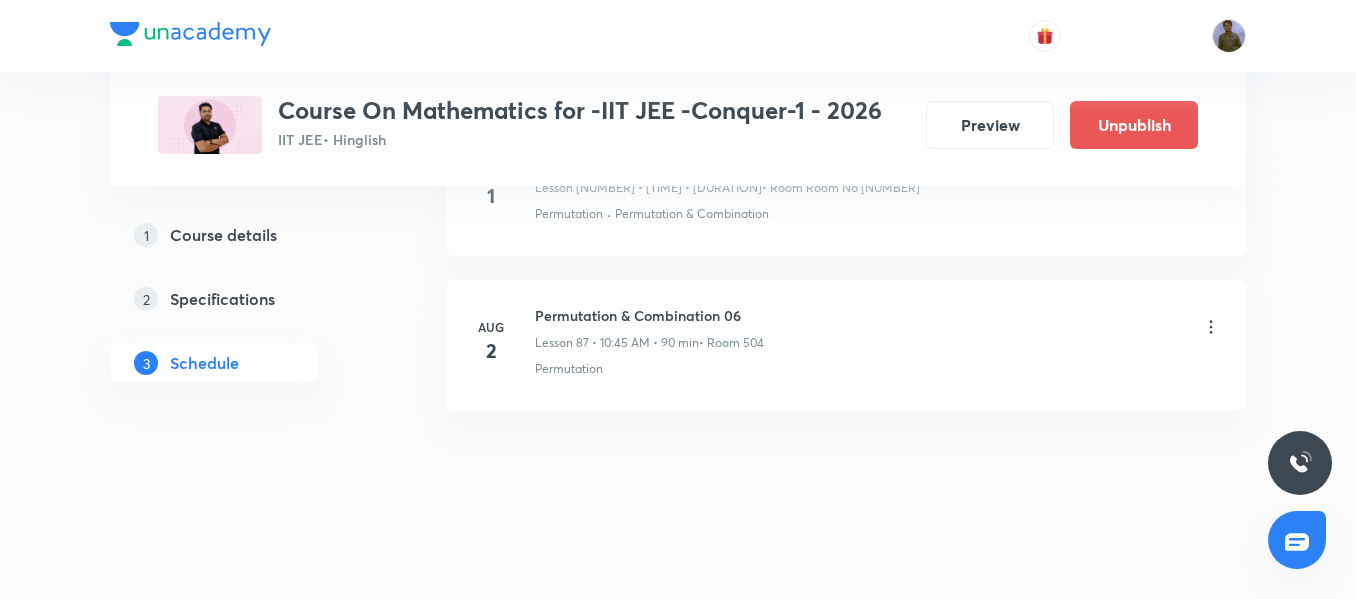 click 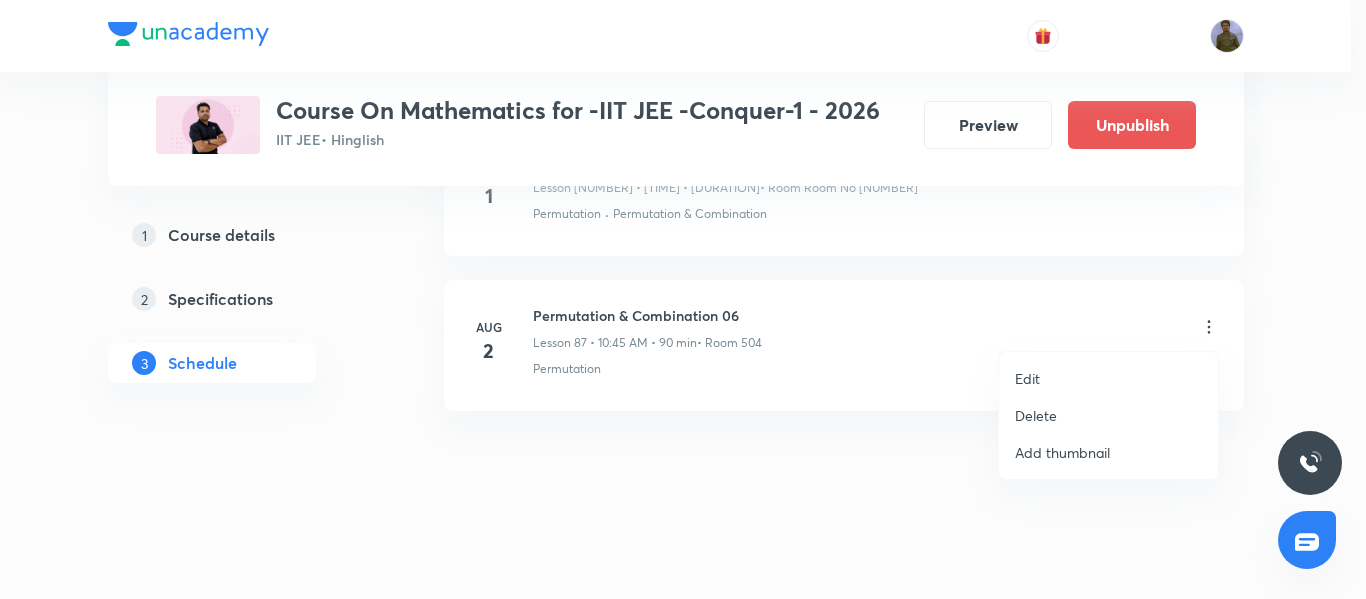 click on "Edit" at bounding box center [1108, 378] 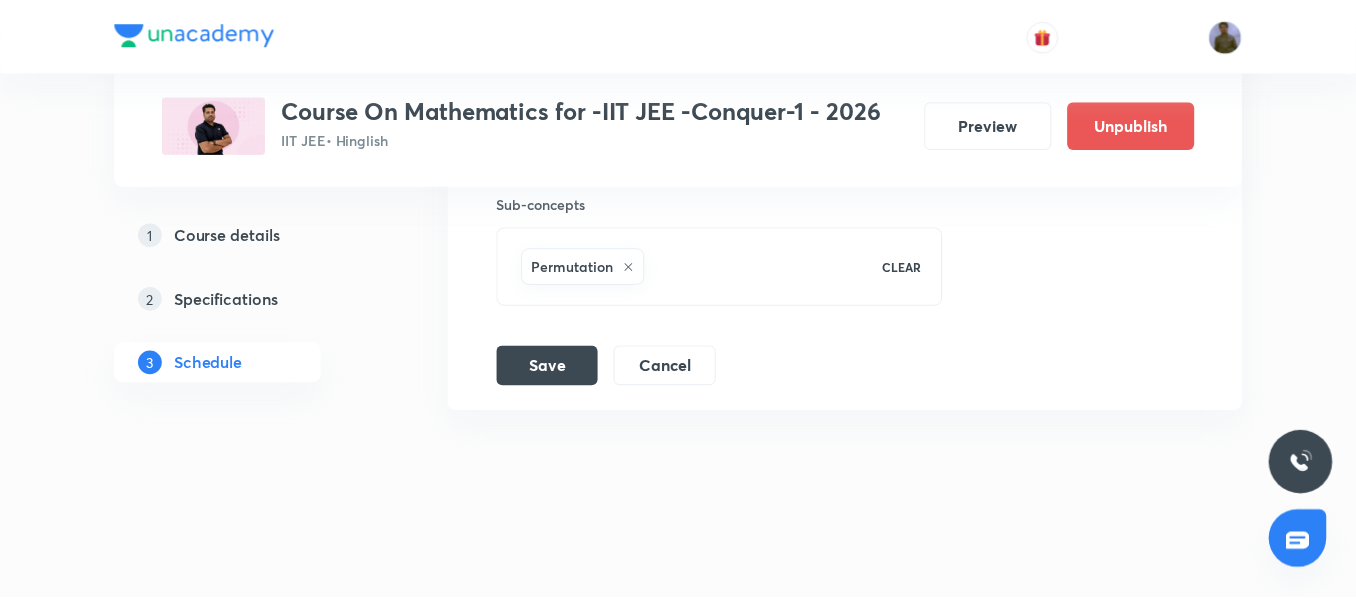scroll, scrollTop: 14341, scrollLeft: 0, axis: vertical 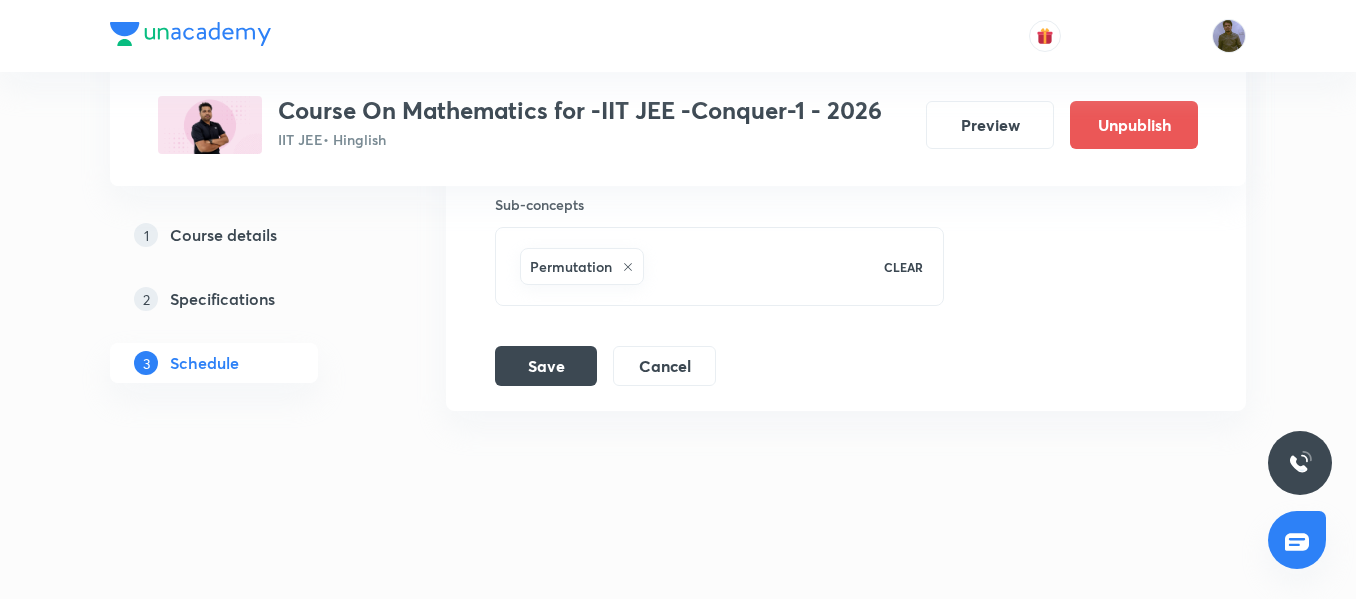 click 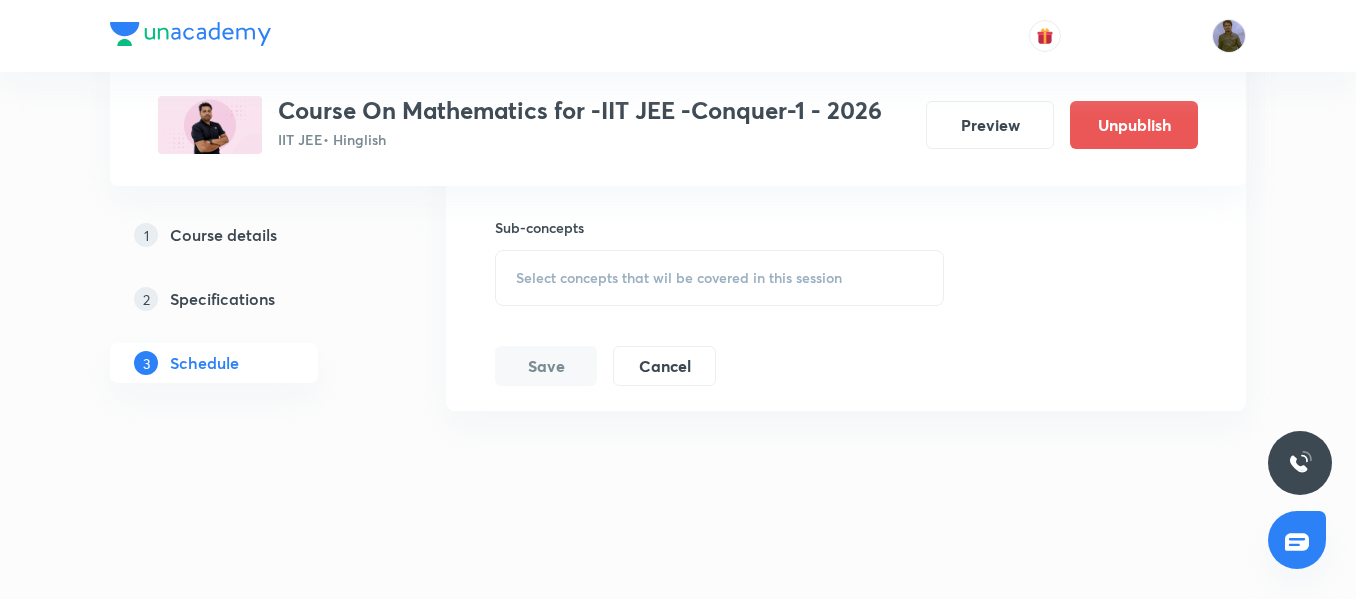 click on "Select concepts that wil be covered in this session" at bounding box center [719, 278] 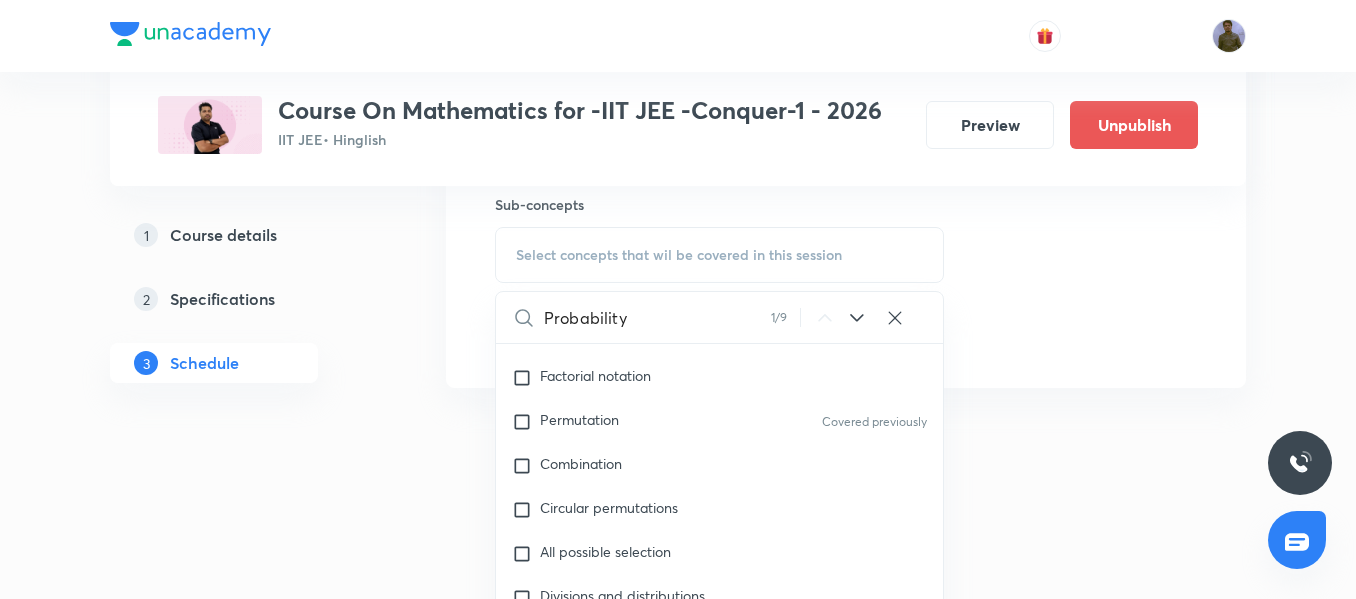 scroll, scrollTop: 4931, scrollLeft: 0, axis: vertical 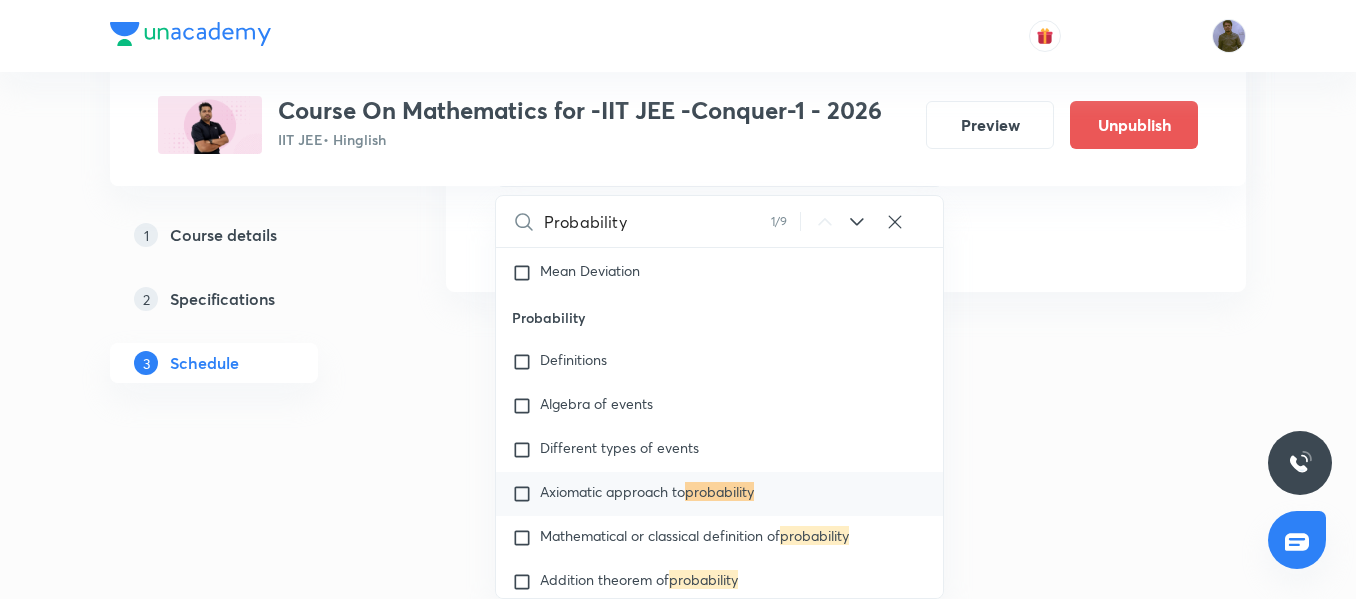 type on "Probability" 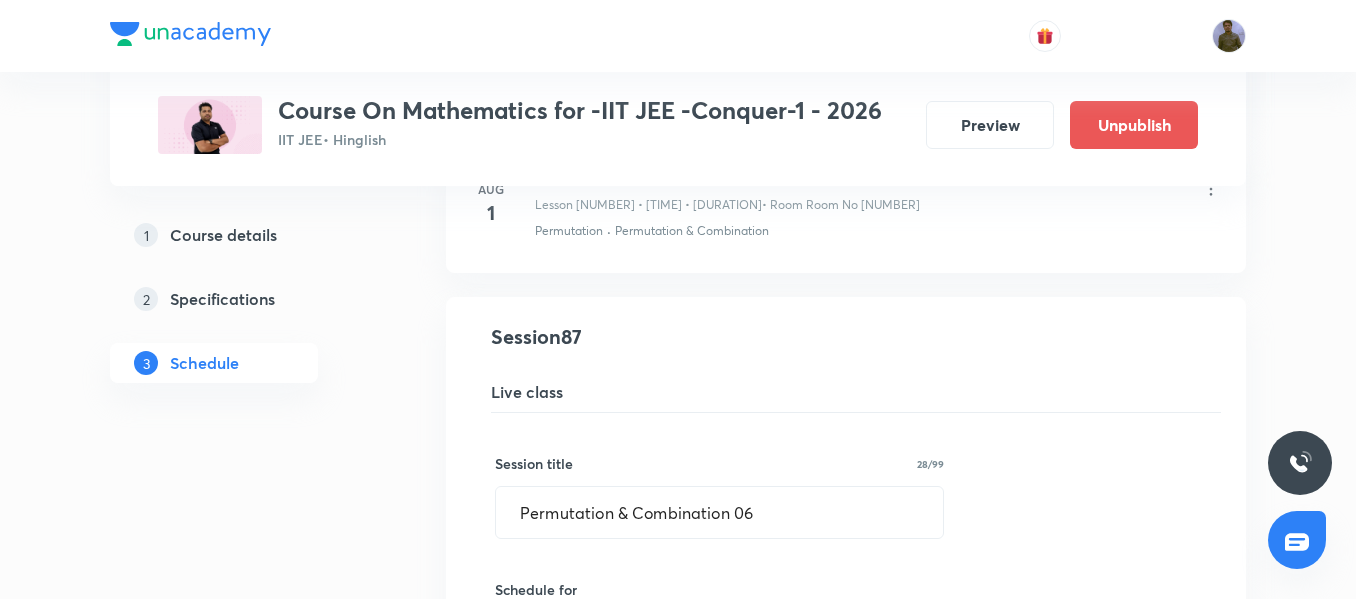 scroll, scrollTop: 13441, scrollLeft: 0, axis: vertical 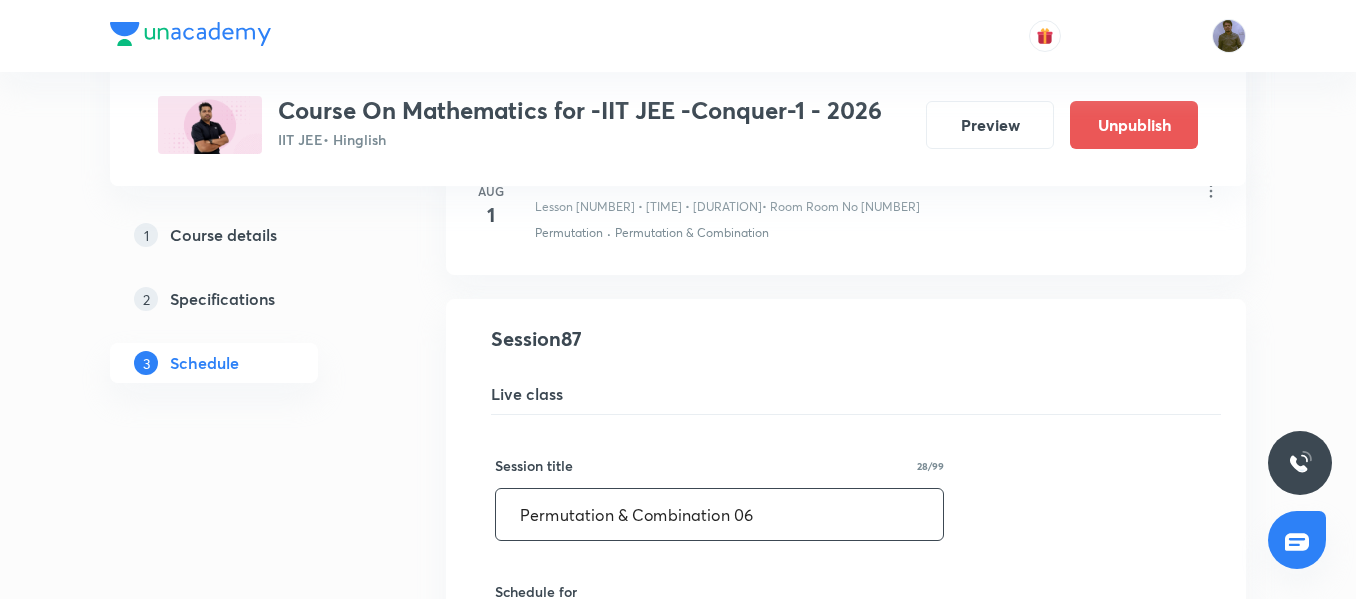 drag, startPoint x: 789, startPoint y: 517, endPoint x: 312, endPoint y: 521, distance: 477.01678 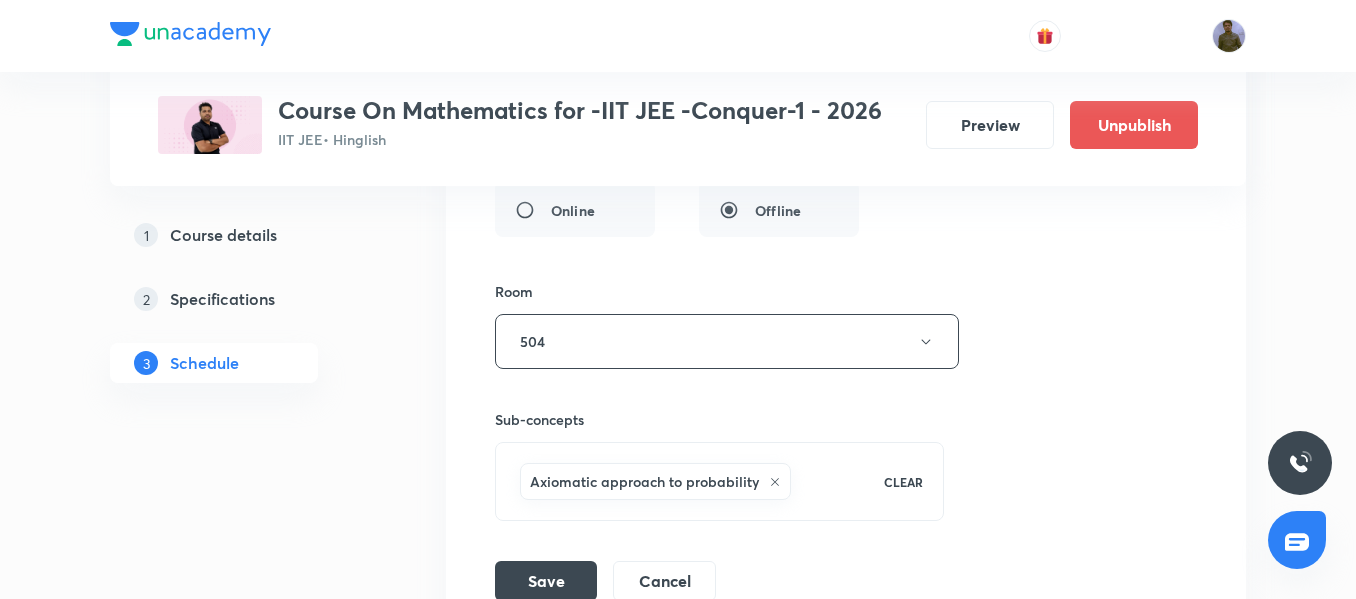 scroll, scrollTop: 14241, scrollLeft: 0, axis: vertical 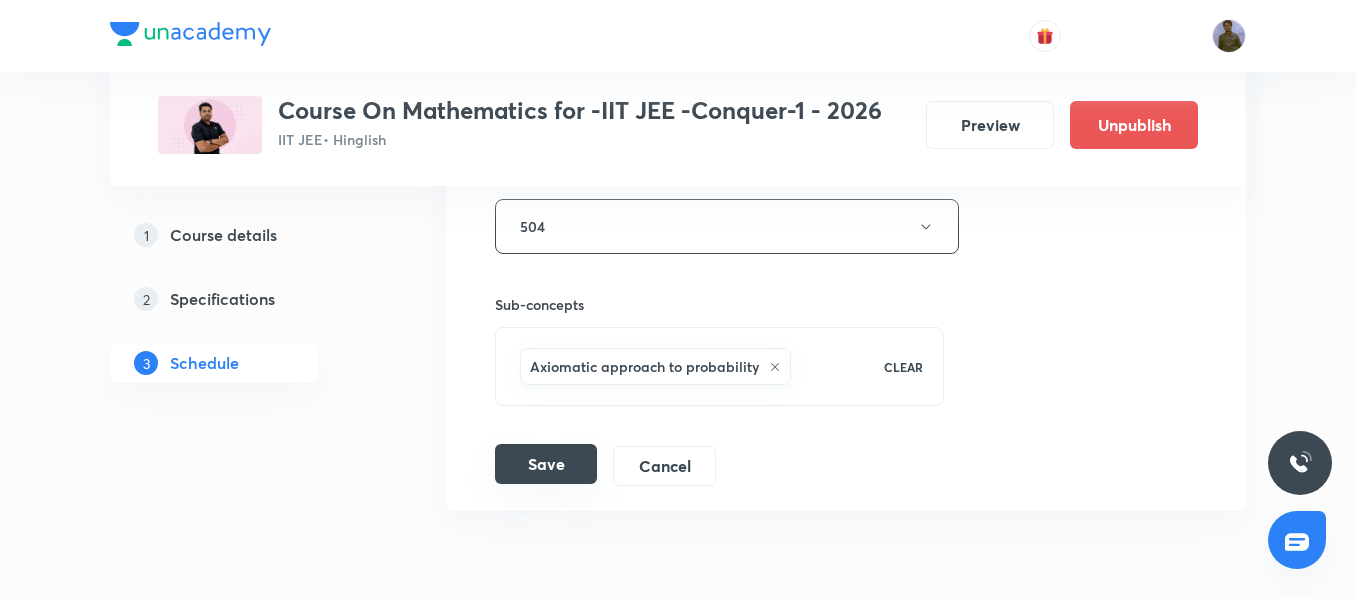 type on "Probability 01" 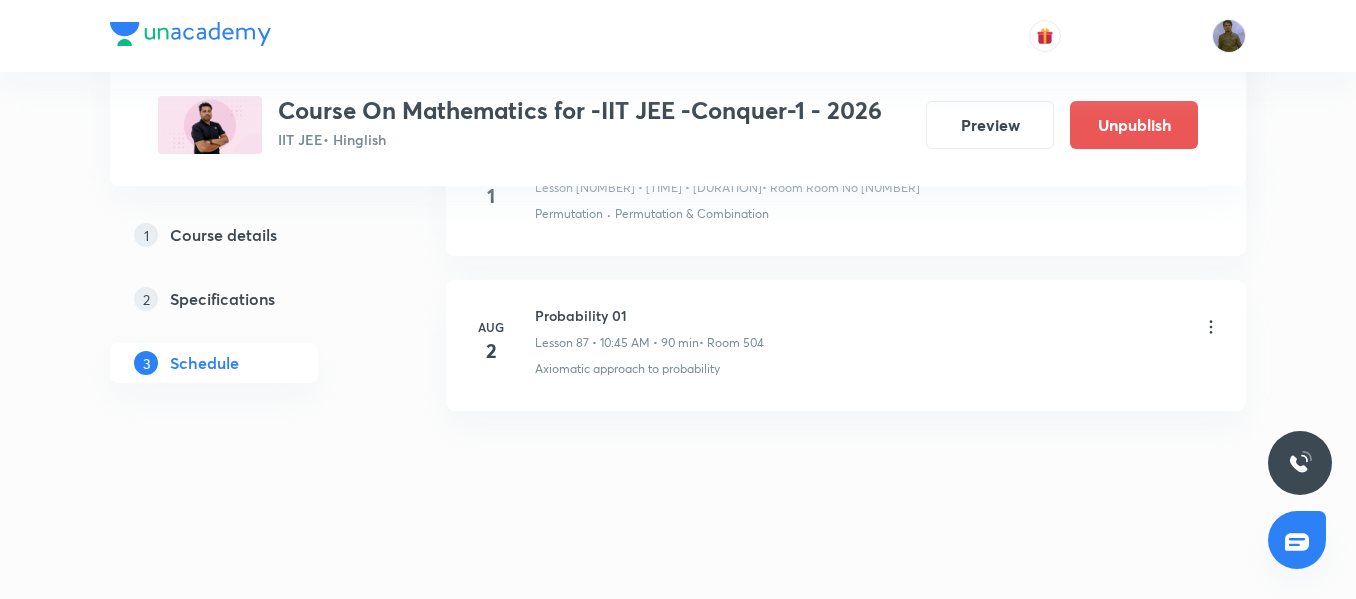 scroll, scrollTop: 13572, scrollLeft: 0, axis: vertical 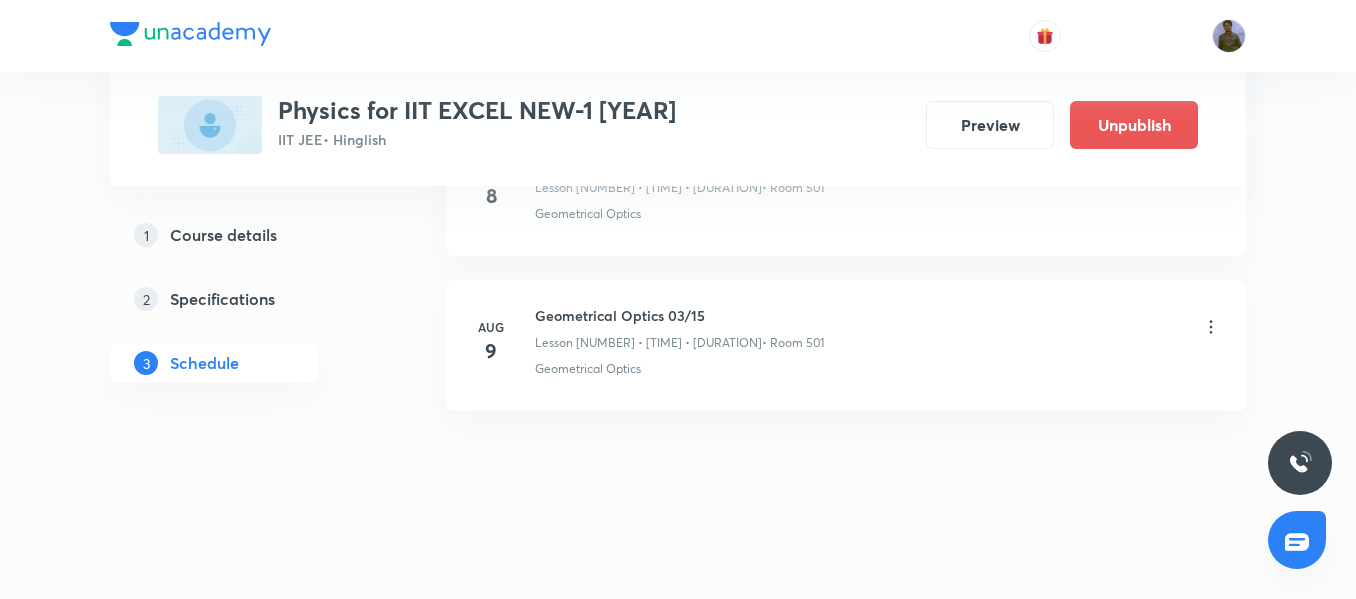 click on "Plus Courses Physics for IIT EXCEL NEW-1 [YEAR] IIT JEE • Hinglish Preview Unpublish [NUMBER] Course details [NUMBER] Specifications [NUMBER] Schedule Schedule [NUMBER] classes Session [NUMBER] Live class Session title [NUMBER]/[NUMBER] ​ Schedule for [MONTH] [DAY], [YEAR], [TIME] ​ Duration (in minutes) ​   Session type Online Offline Room Select centre room Sub-concepts Select concepts that wil be covered in this session Add Cancel [MONTH] [DAY] BRIDGE COURSE-[NUMBER] Lesson [NUMBER] • [TIME] • [DURATION] • Room [NUMBER] [TOPIC] [MONTH] [DAY] BRIDGE COURSE-[NUMBER] Lesson [NUMBER] • [TIME] • [DURATION] • Room [NUMBER] [TOPIC] [MONTH] [DAY] BRIDGE COURSE-[NUMBER] Lesson [NUMBER] • [TIME] • [DURATION] • Room [NUMBER] [TOPIC] [MONTH] [DAY] BRIDGE COURSE-[NUMBER] Lesson [NUMBER] • [TIME] • [DURATION] • Room [NUMBER] [TOPIC] [MONTH] [DAY] BRIDGE COURSE-[NUMBER] Lesson [NUMBER] • [TIME] • [DURATION] • Room [NUMBER] [TOPIC] [MONTH] [DAY] [TOPIC] Lesson [NUMBER] • [TIME] • [DURATION] • Room [NUMBER] [TOPIC] [MONTH] [DAY] [TOPIC] Lesson [NUMBER] • [TIME] • [DURATION] • Room [NUMBER] [TOPIC] [MONTH] [DAY] [TOPIC] • Room [NUMBER] [TOPIC]" at bounding box center [678, -8108] 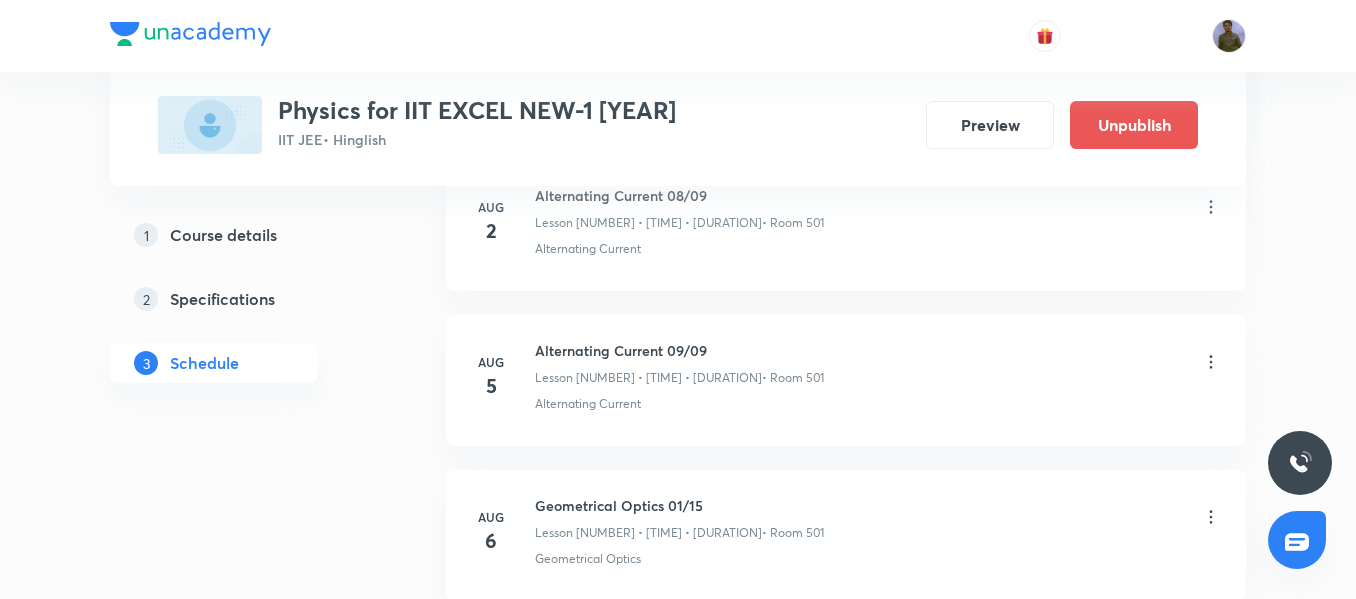 scroll, scrollTop: 16414, scrollLeft: 0, axis: vertical 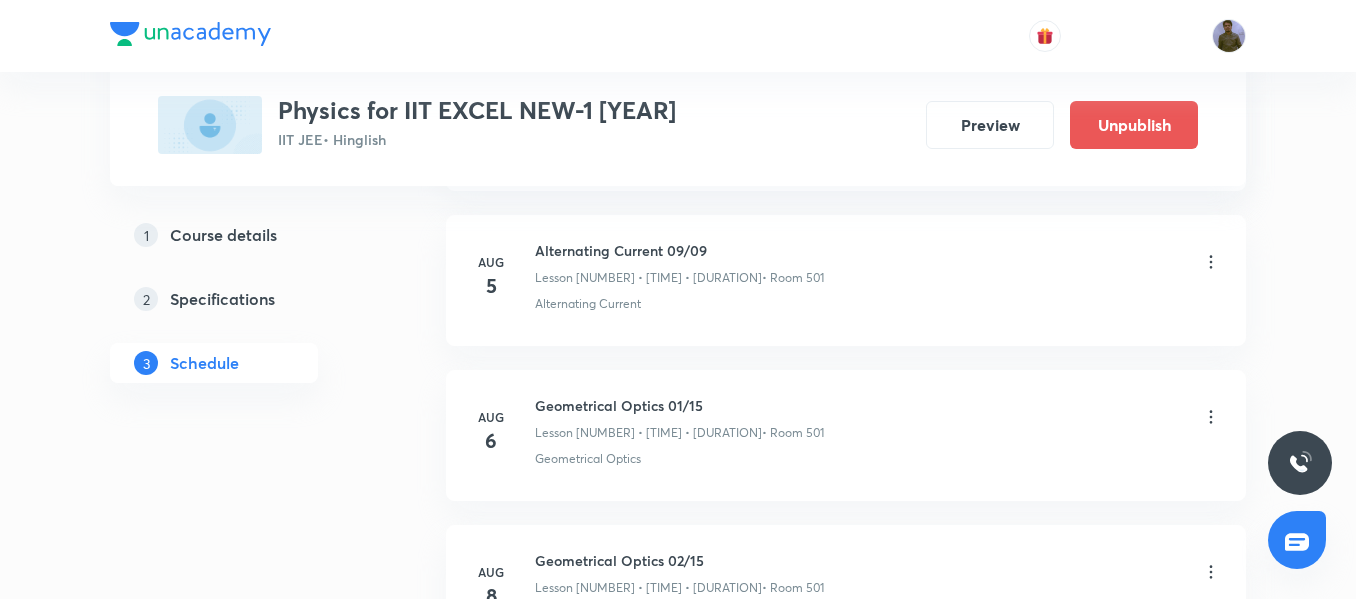click on "Geometrical Optics 01/15" at bounding box center [679, 405] 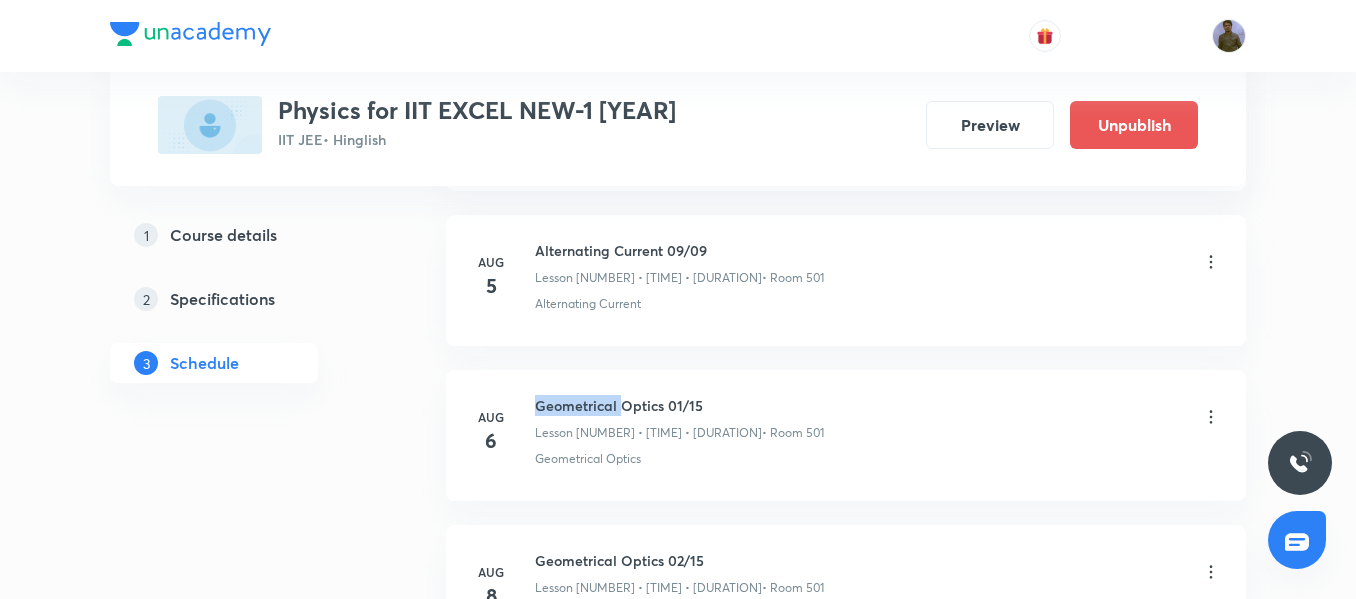 click on "Geometrical Optics 01/15" at bounding box center (679, 405) 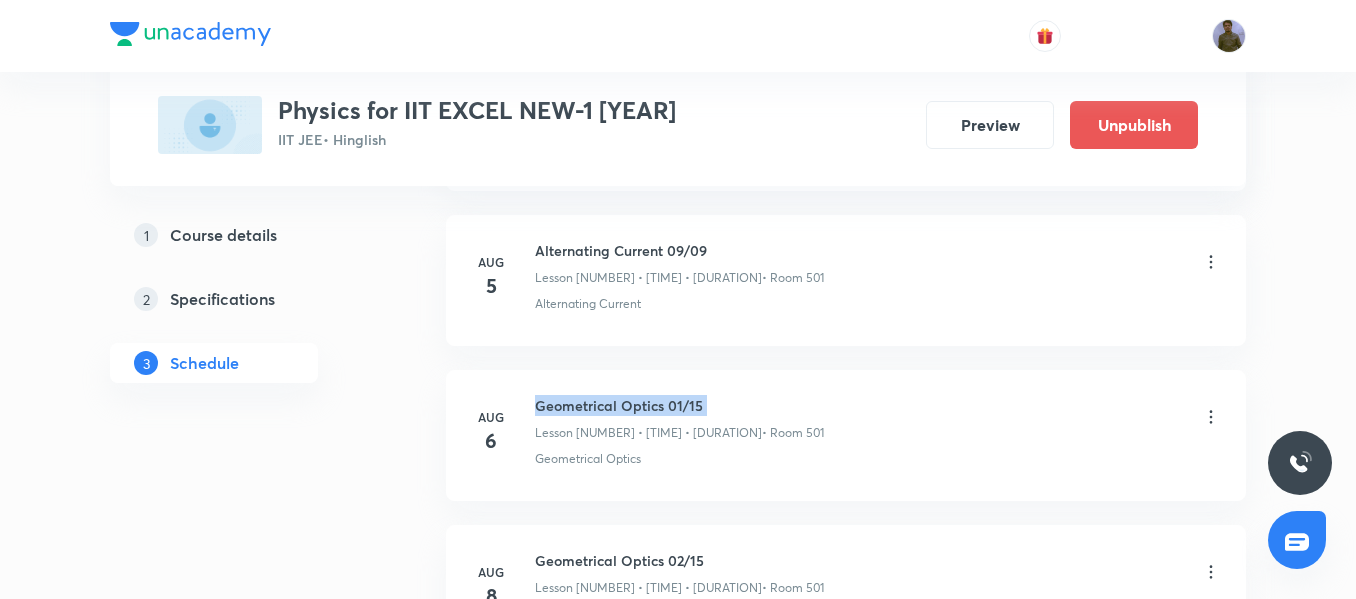 click on "Geometrical Optics 01/15" at bounding box center [679, 405] 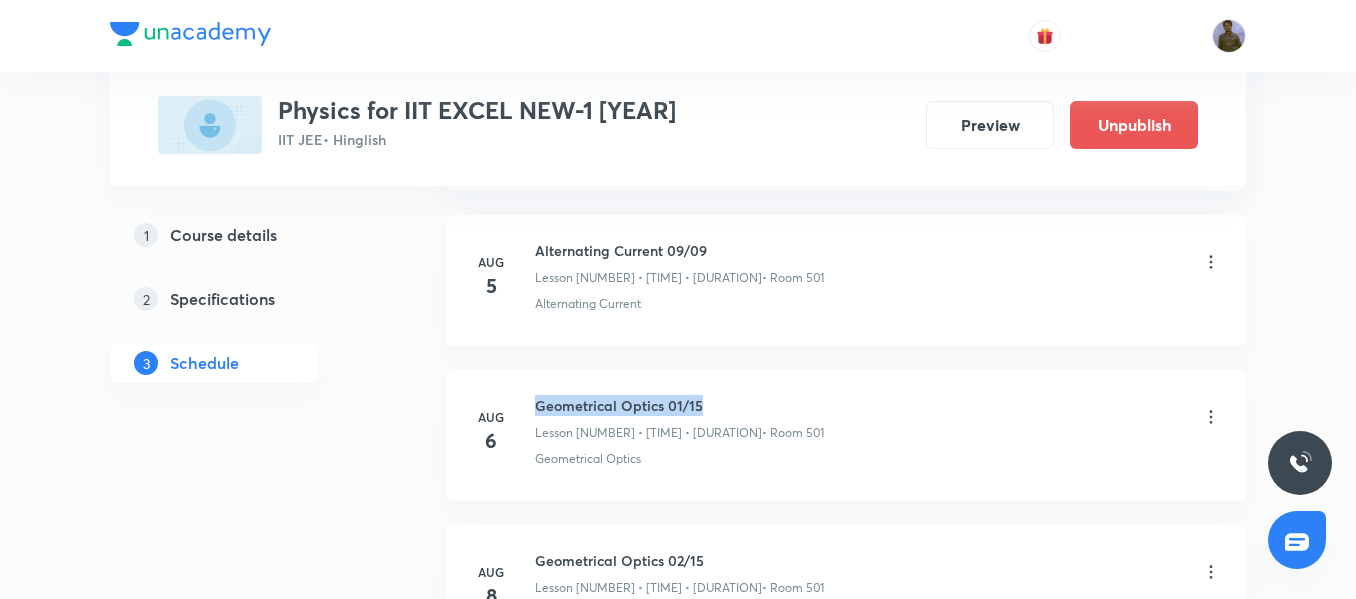 drag, startPoint x: 534, startPoint y: 405, endPoint x: 707, endPoint y: 391, distance: 173.56555 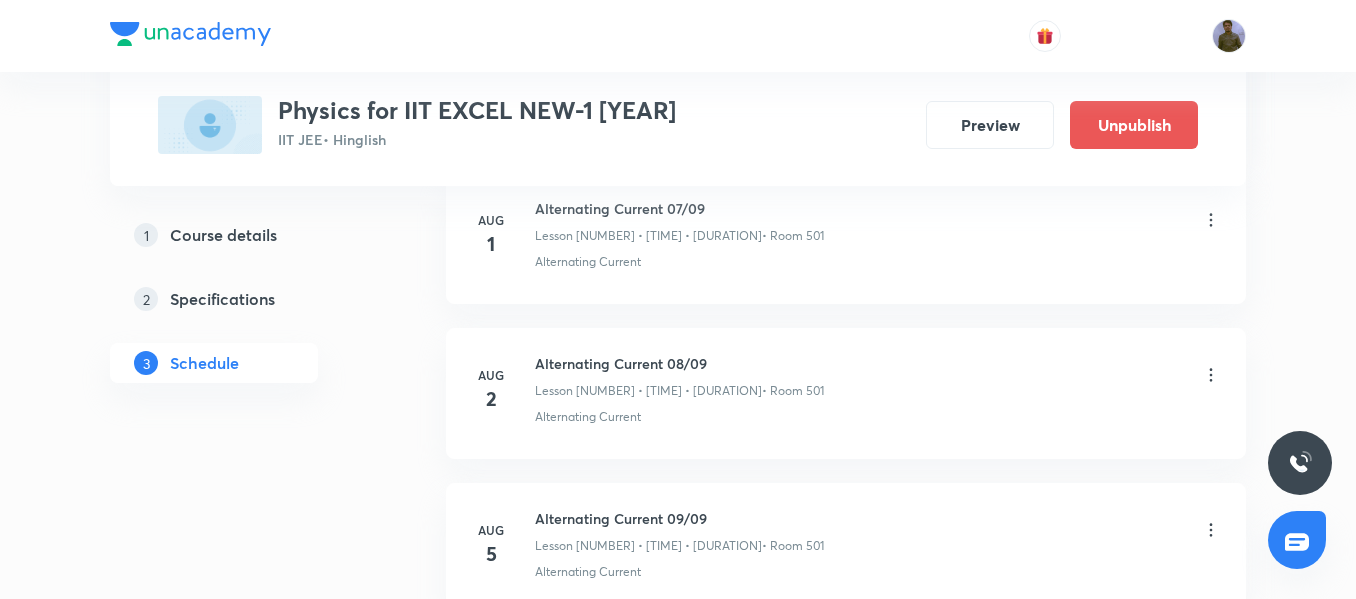 scroll, scrollTop: 16114, scrollLeft: 0, axis: vertical 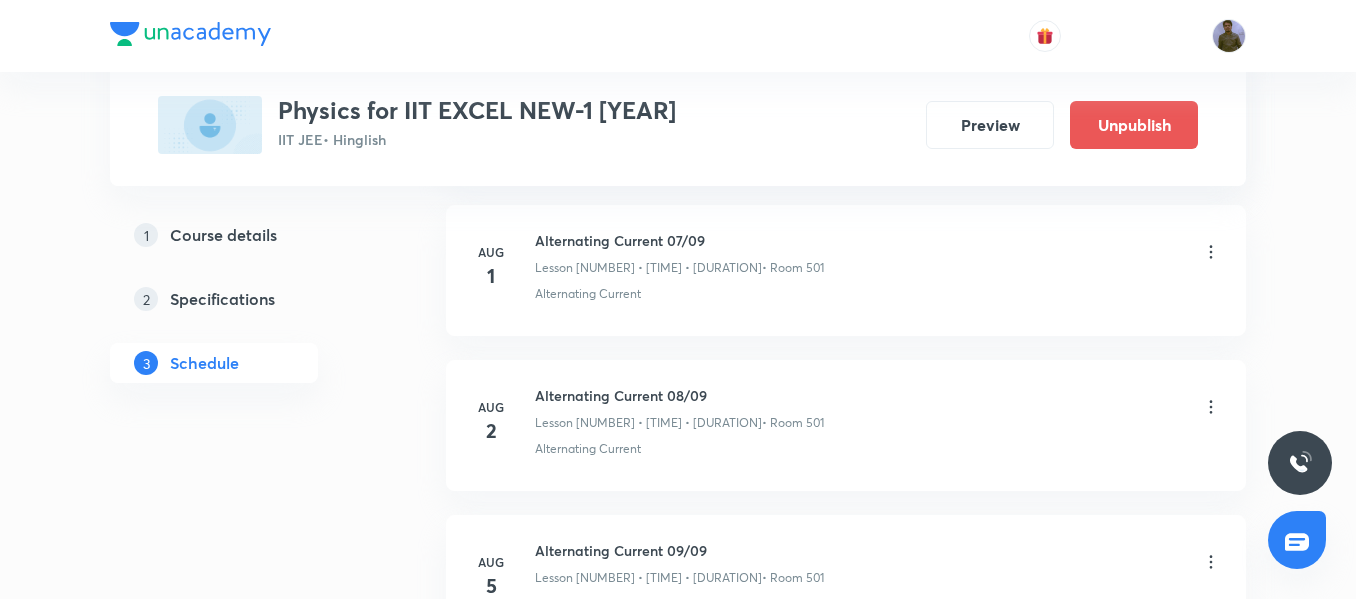 click 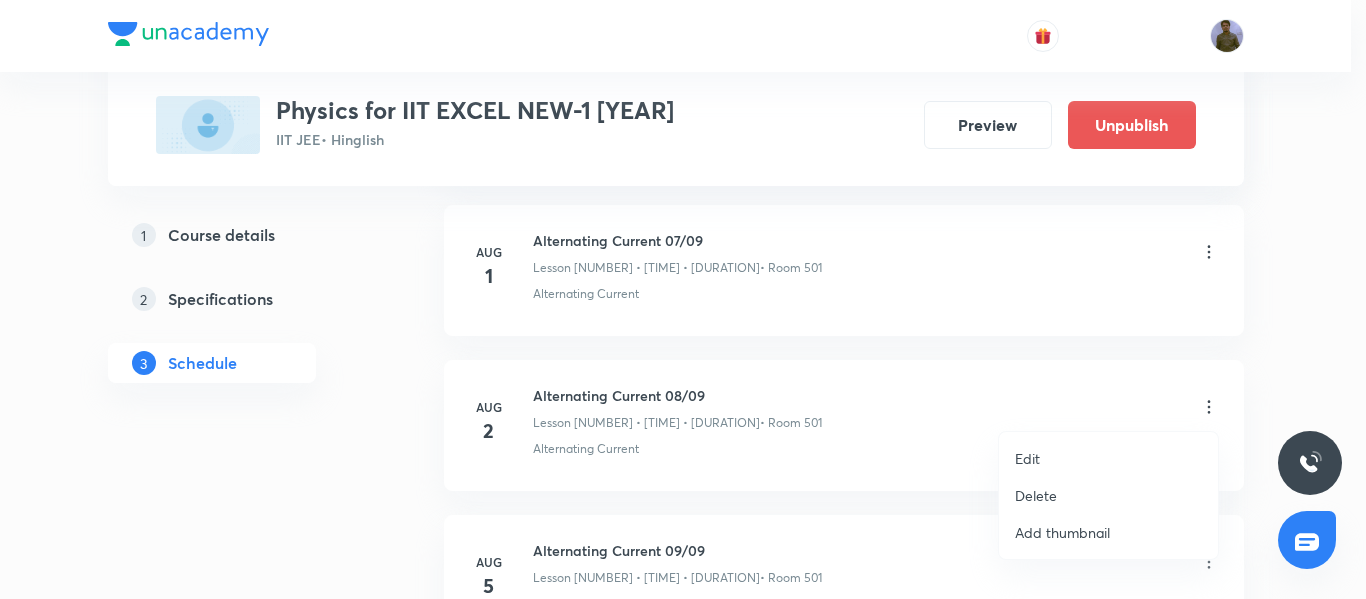 click on "Edit" at bounding box center (1108, 458) 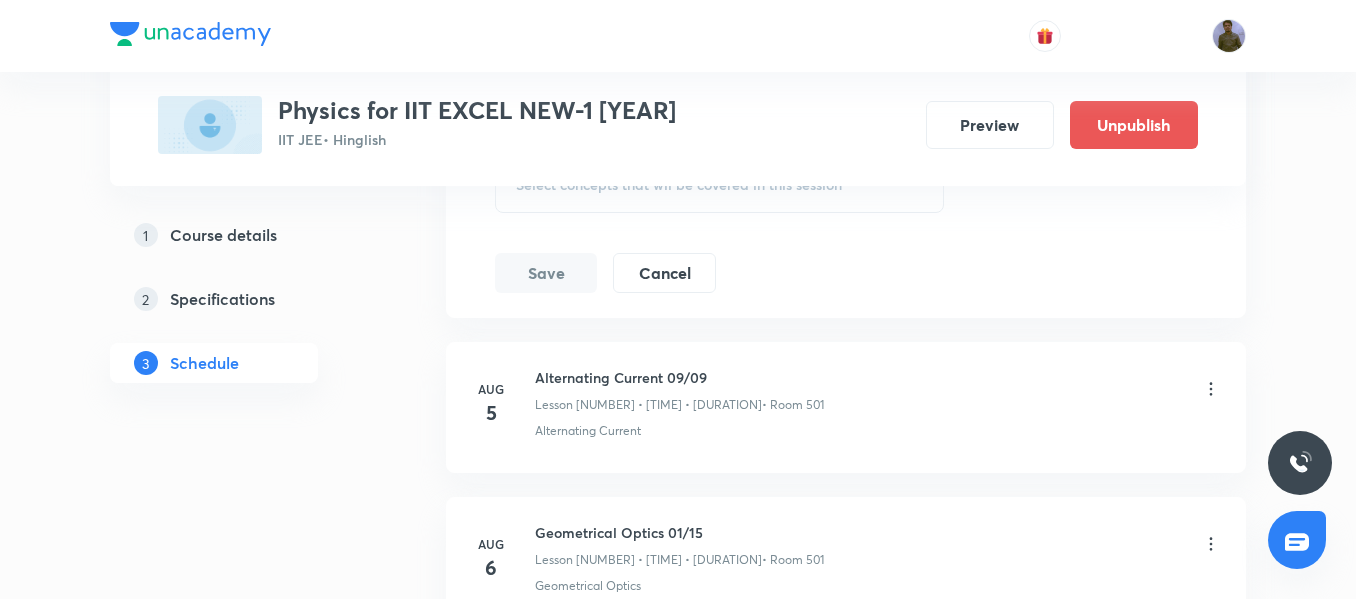 scroll, scrollTop: 15914, scrollLeft: 0, axis: vertical 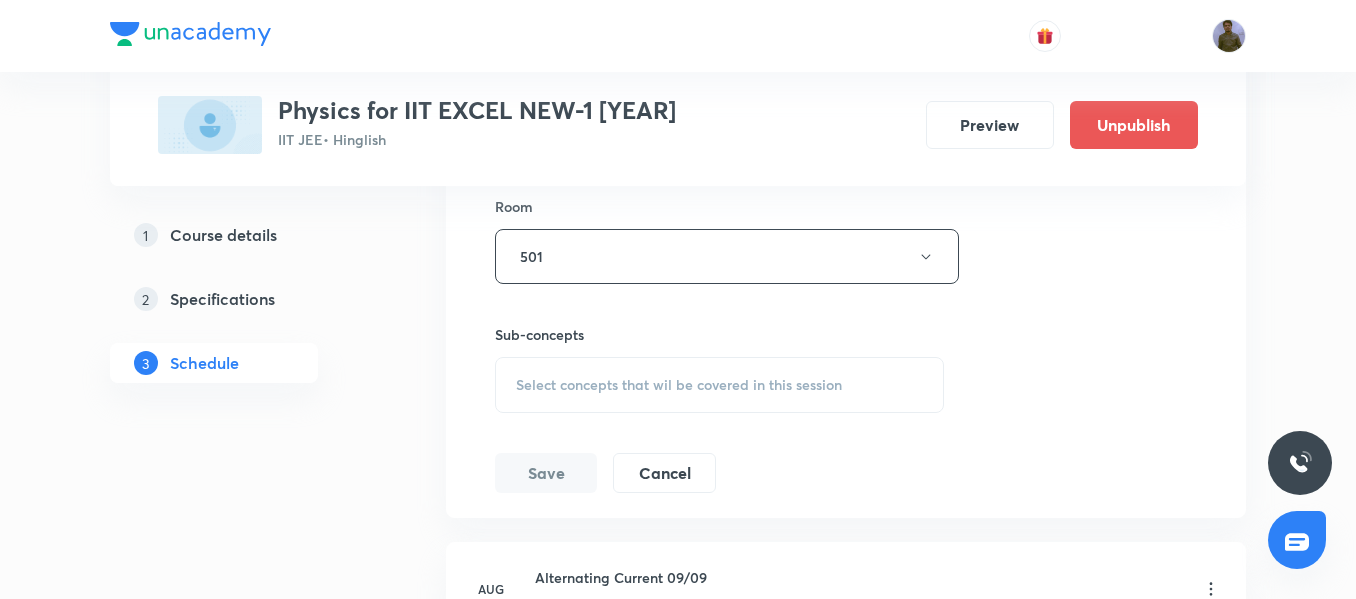 click on "Select concepts that wil be covered in this session" at bounding box center [679, 385] 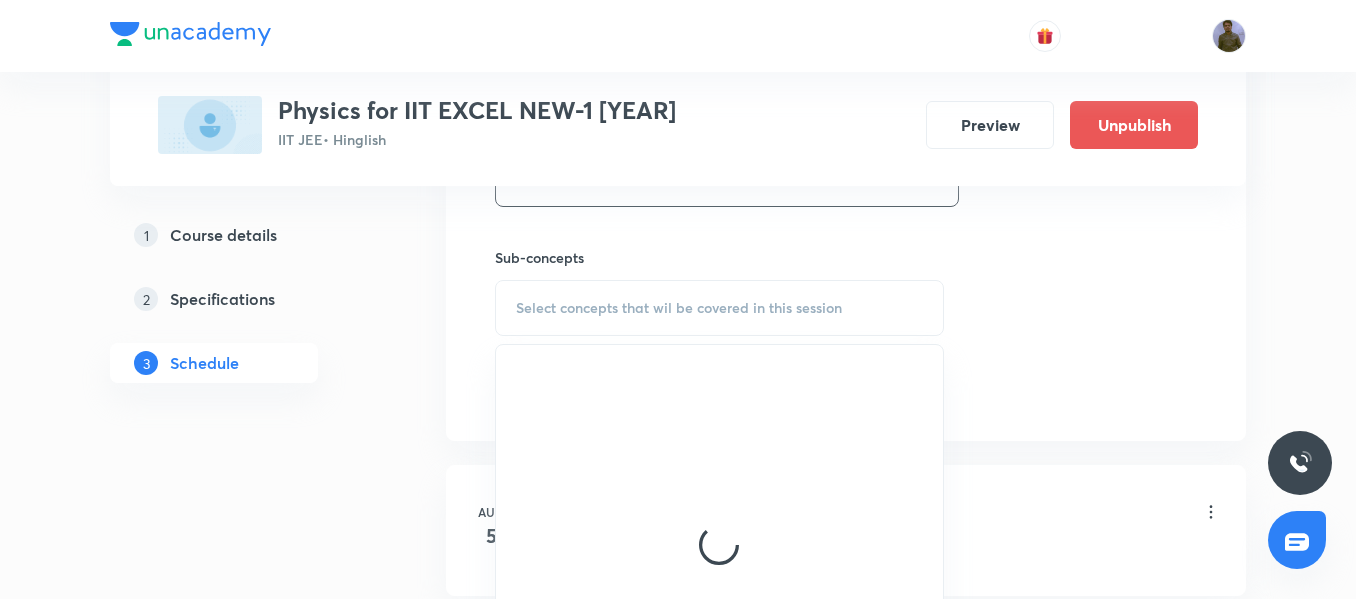 scroll, scrollTop: 16014, scrollLeft: 0, axis: vertical 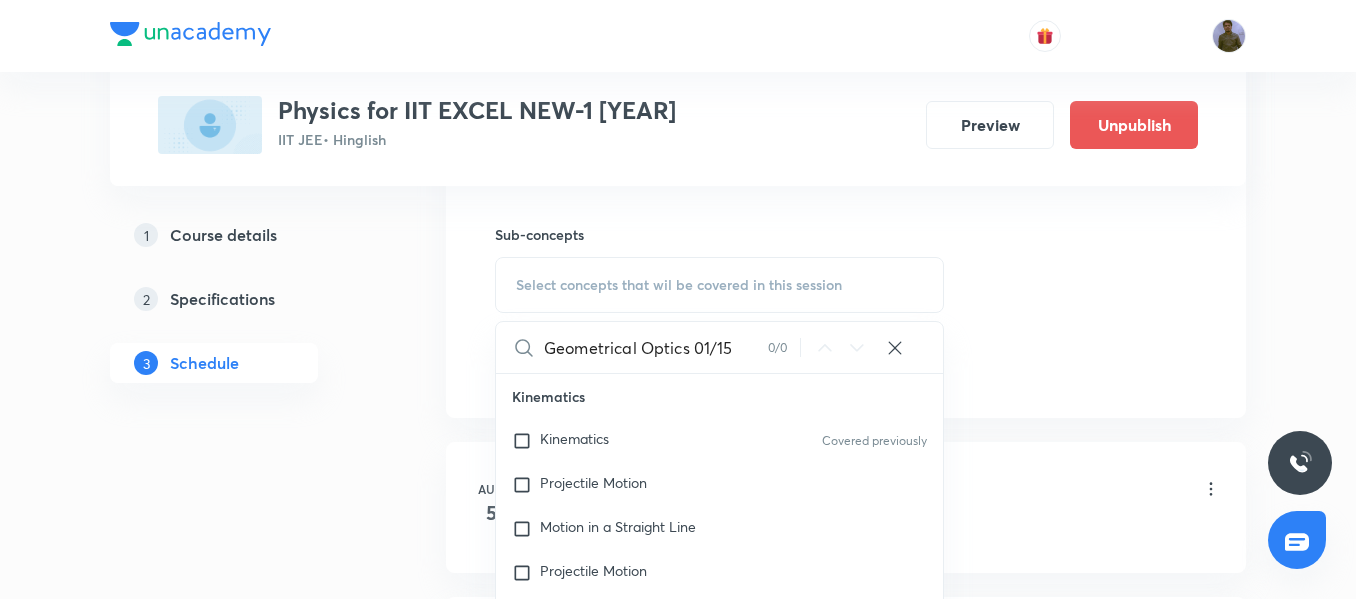 drag, startPoint x: 696, startPoint y: 346, endPoint x: 754, endPoint y: 346, distance: 58 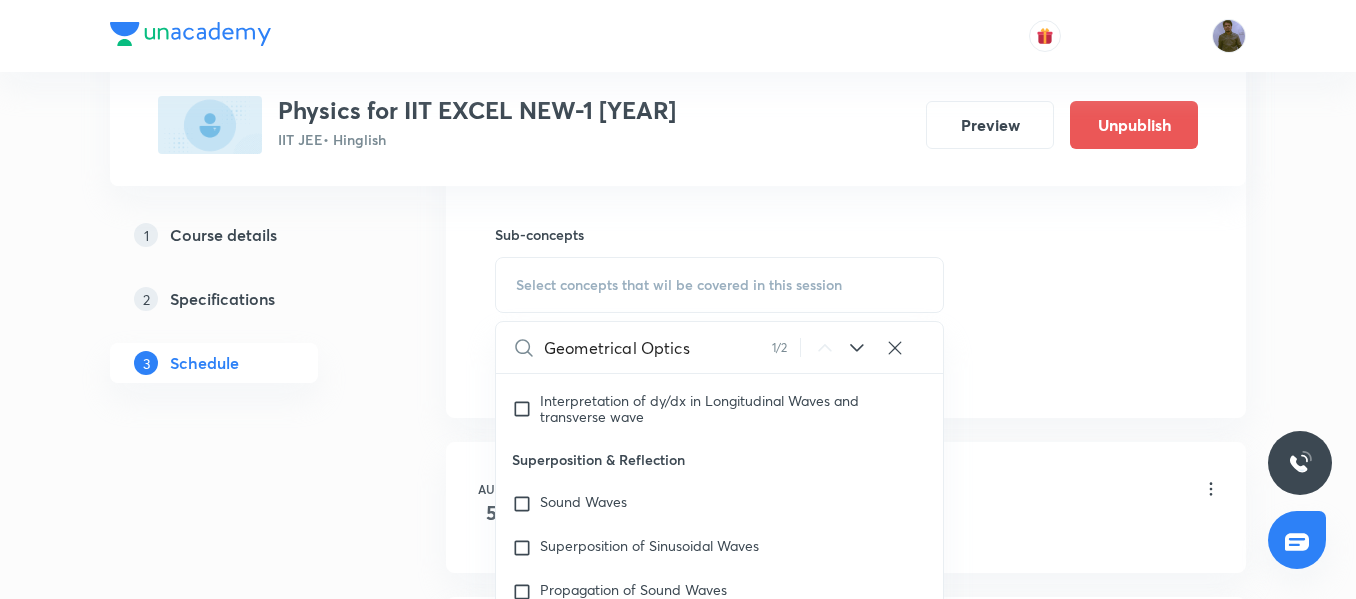 scroll, scrollTop: 13195, scrollLeft: 0, axis: vertical 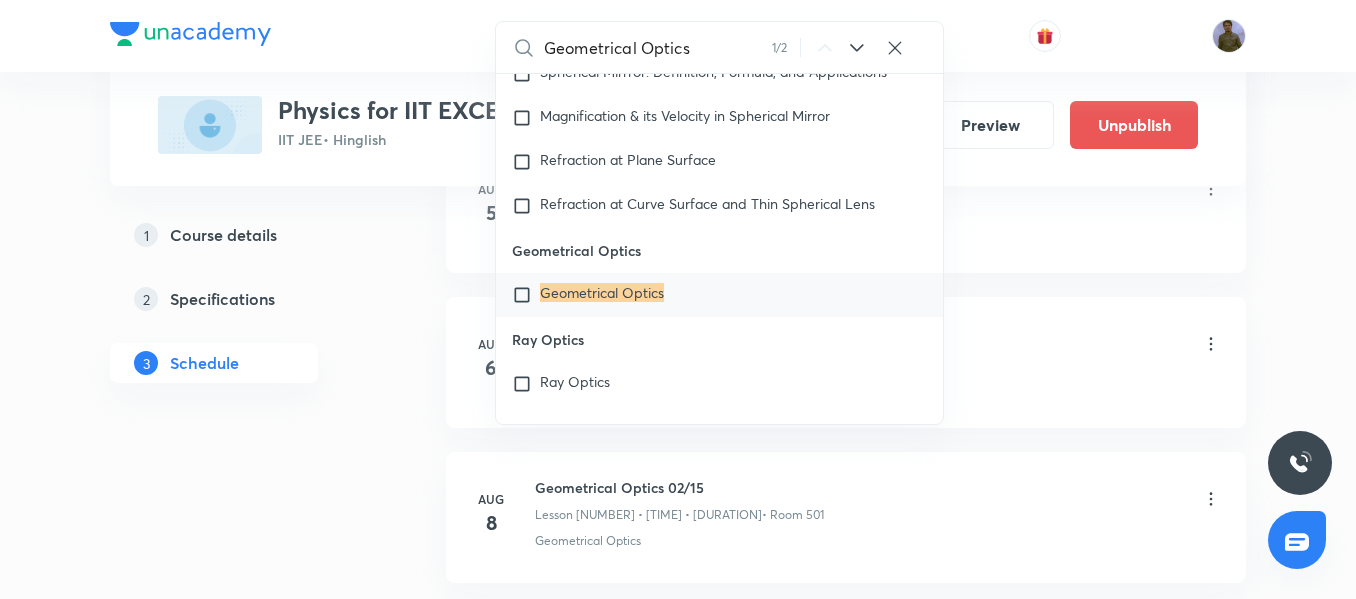 type on "Geometrical Optics" 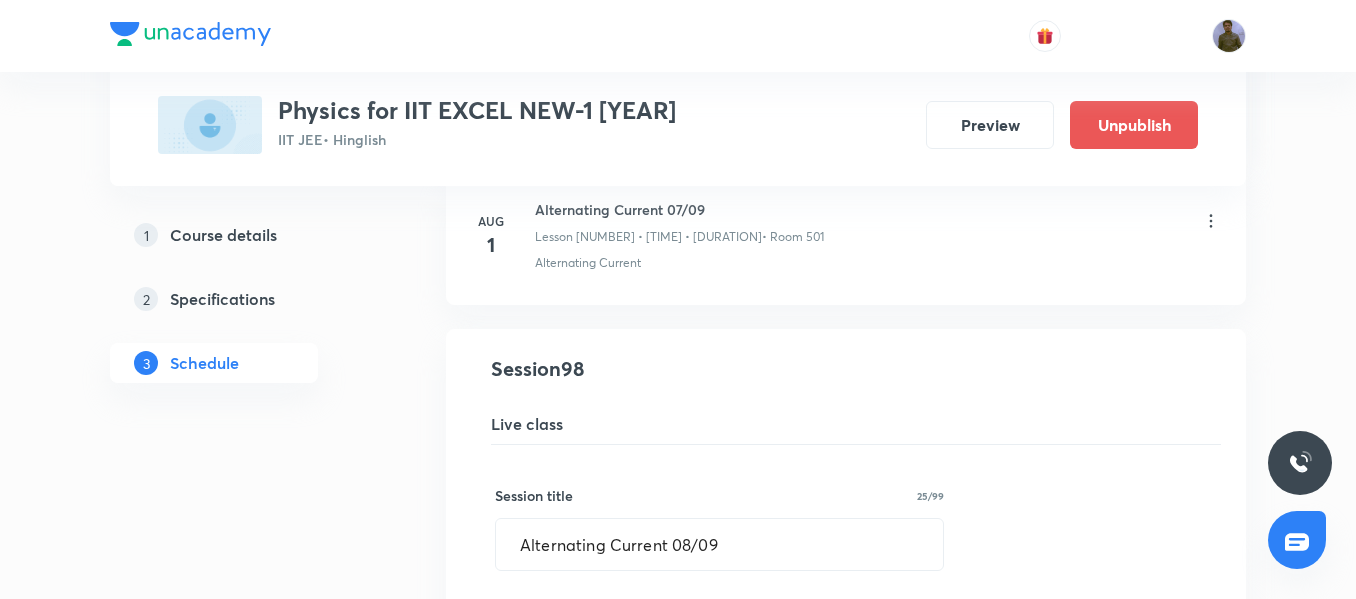 scroll, scrollTop: 15214, scrollLeft: 0, axis: vertical 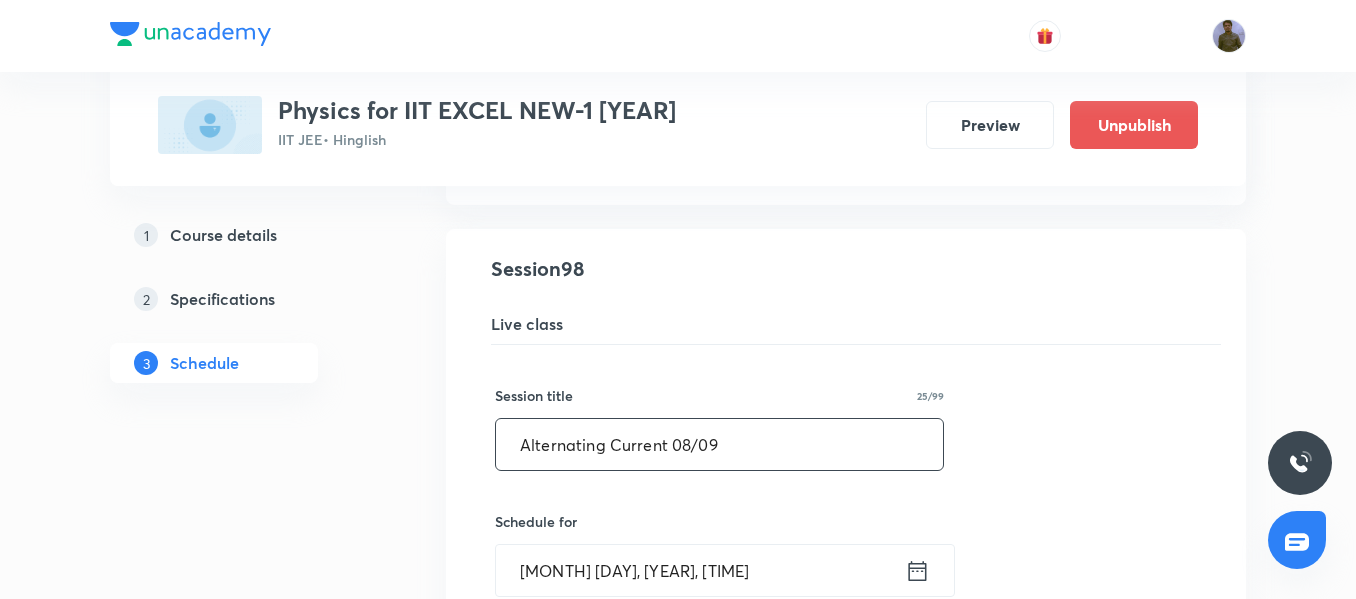 drag, startPoint x: 743, startPoint y: 443, endPoint x: 282, endPoint y: 415, distance: 461.84955 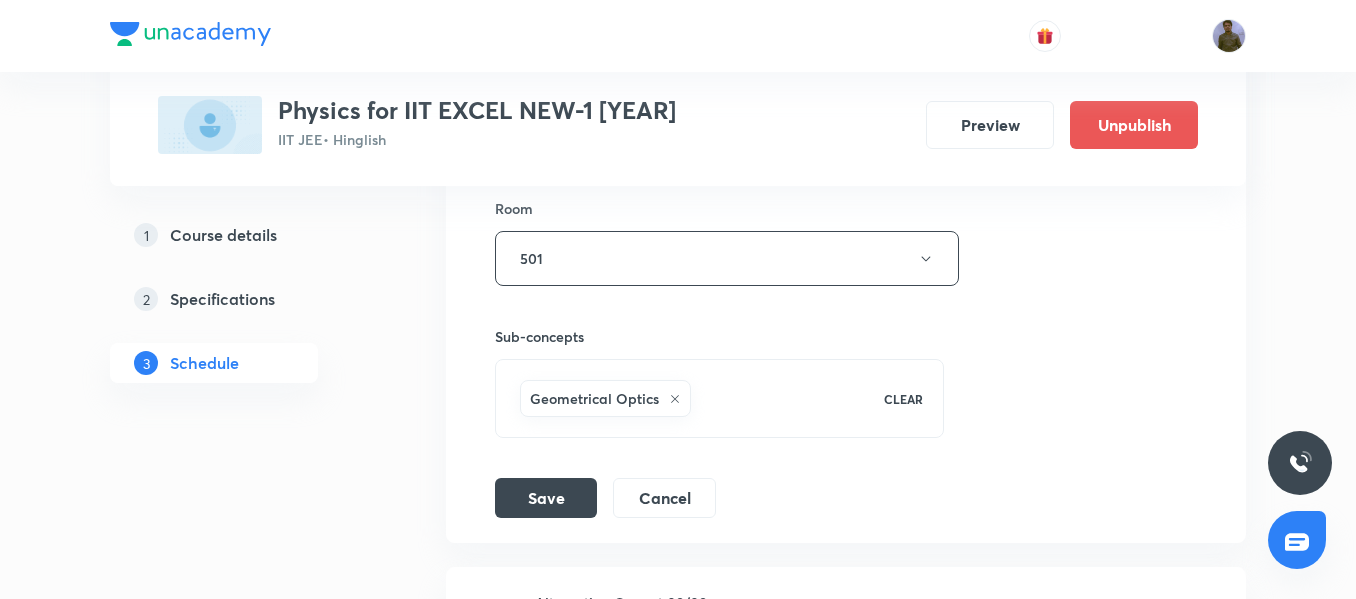 scroll, scrollTop: 15914, scrollLeft: 0, axis: vertical 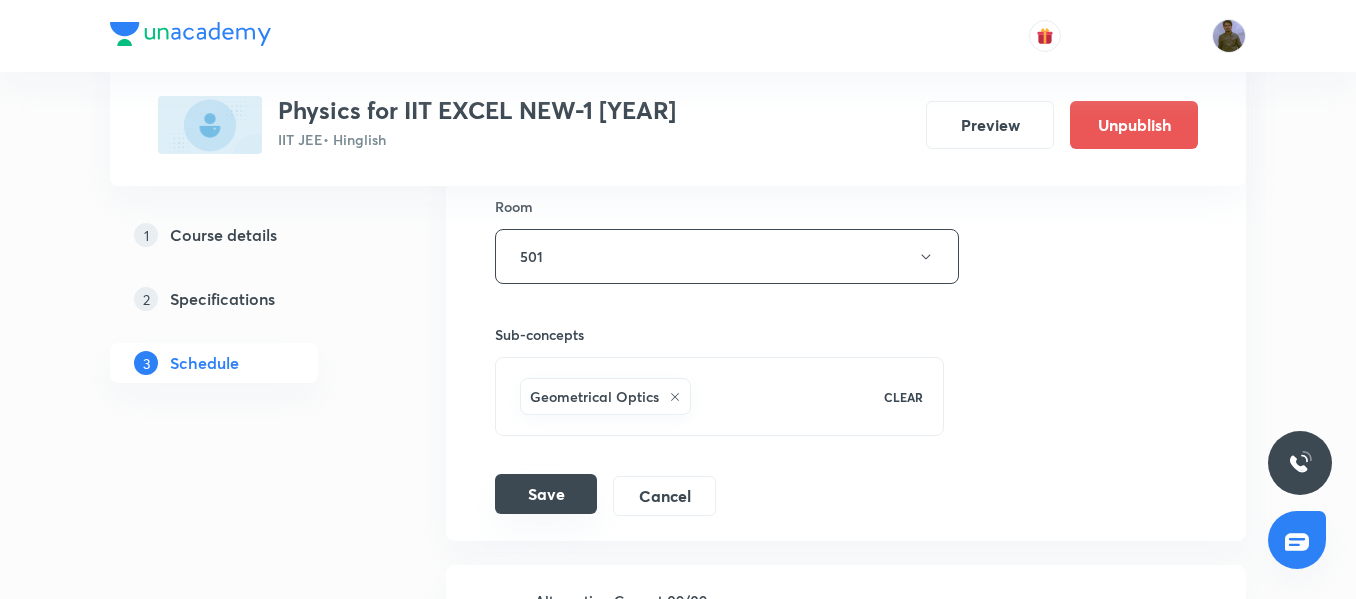 type on "Geometrical Optics 01/15" 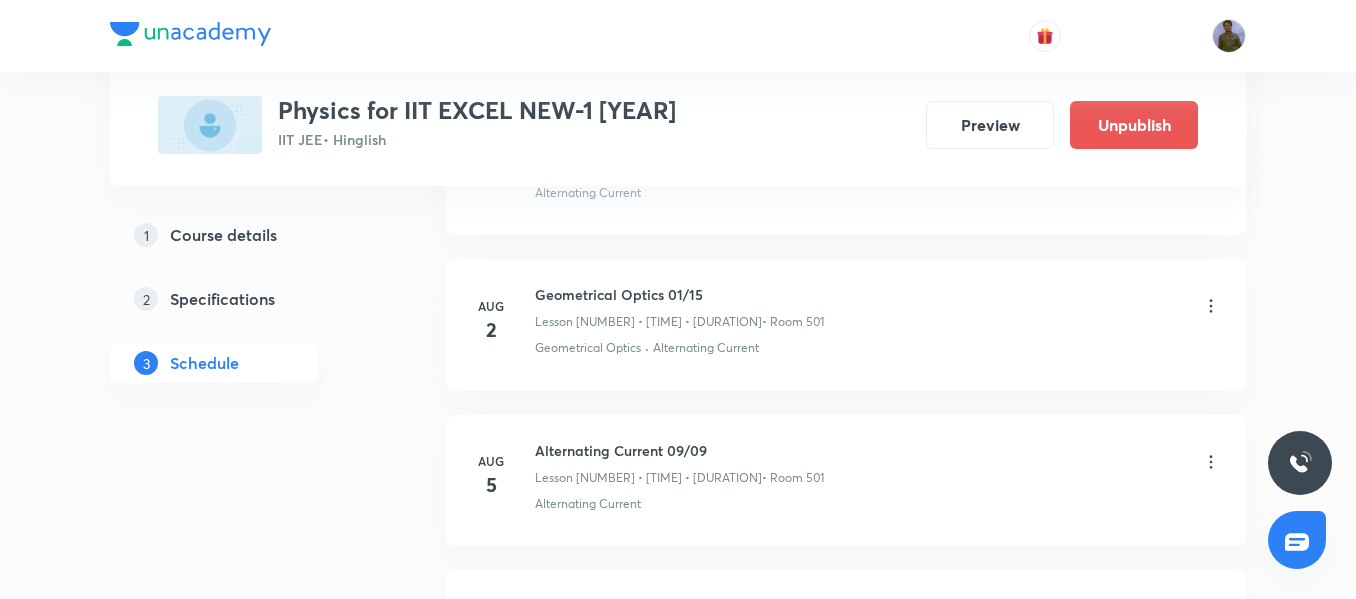 scroll, scrollTop: 15396, scrollLeft: 0, axis: vertical 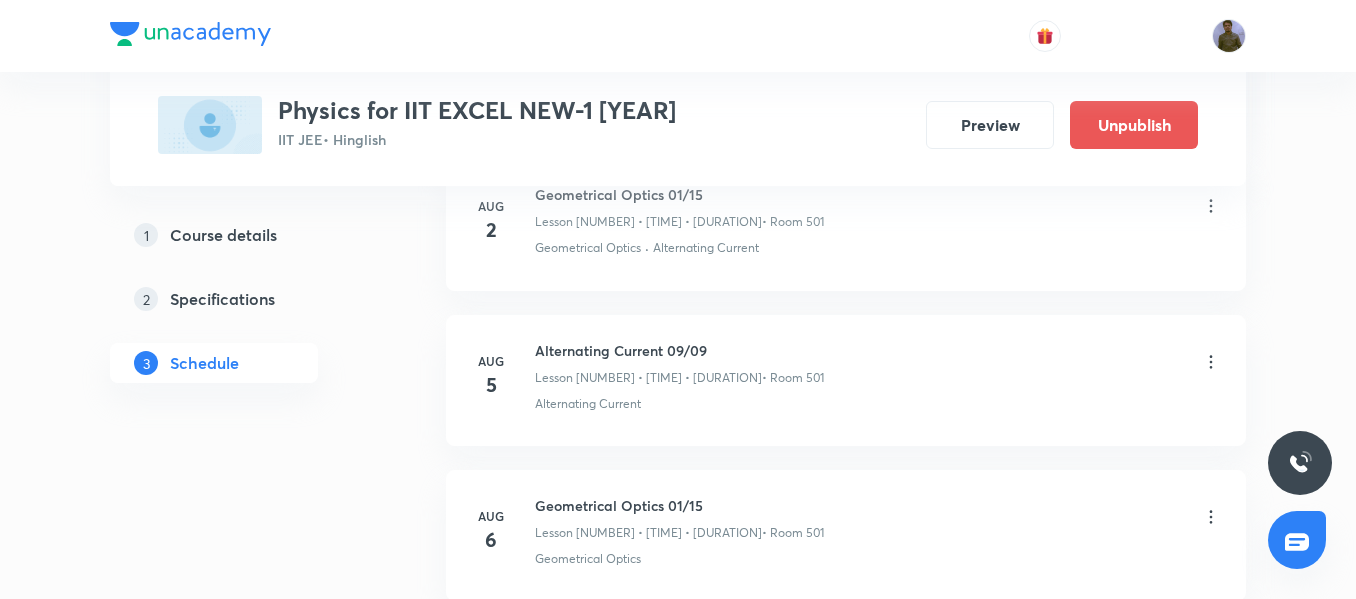 click 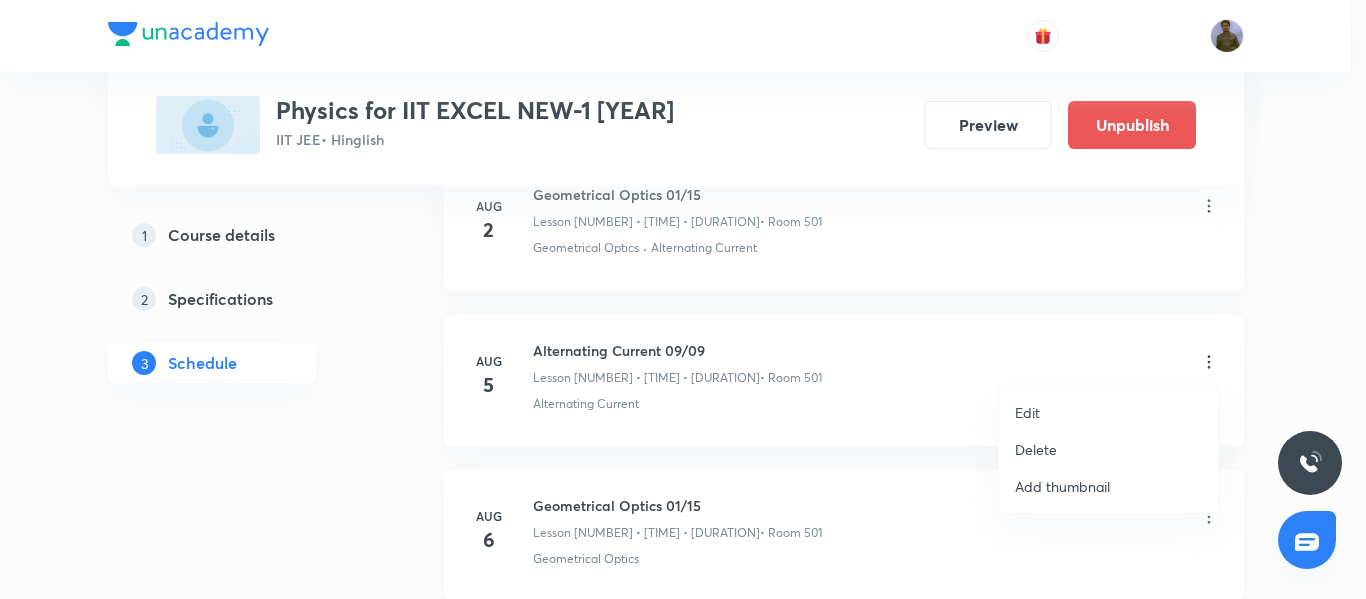 click at bounding box center (683, 299) 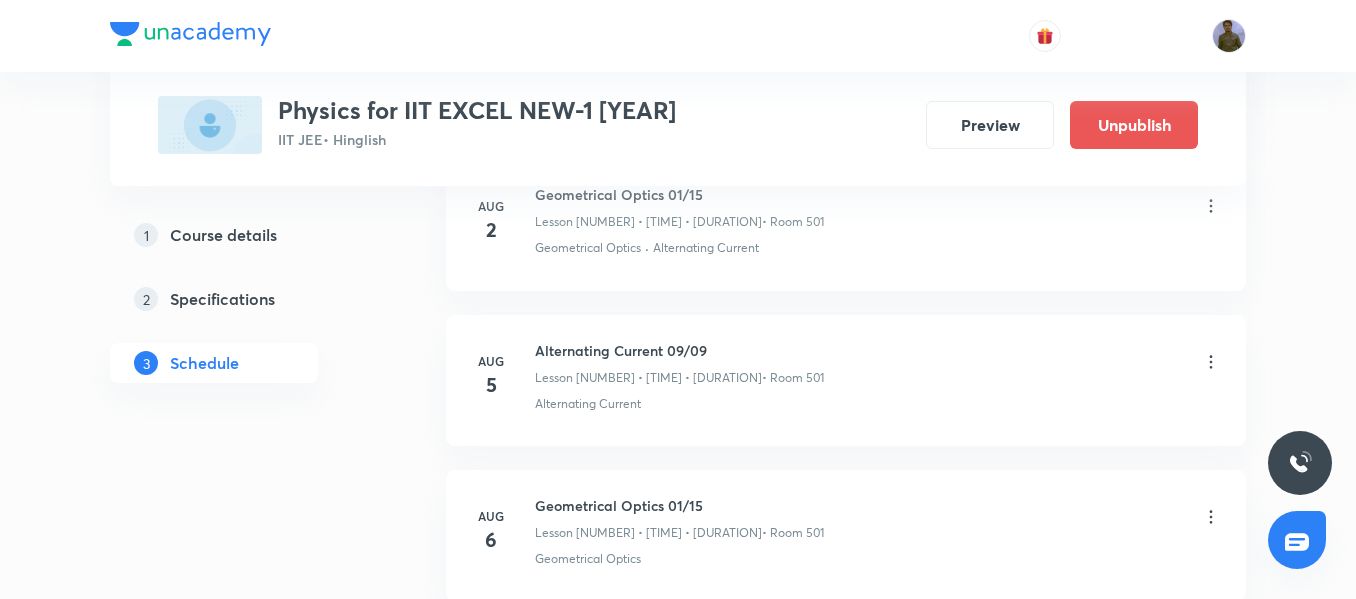 click 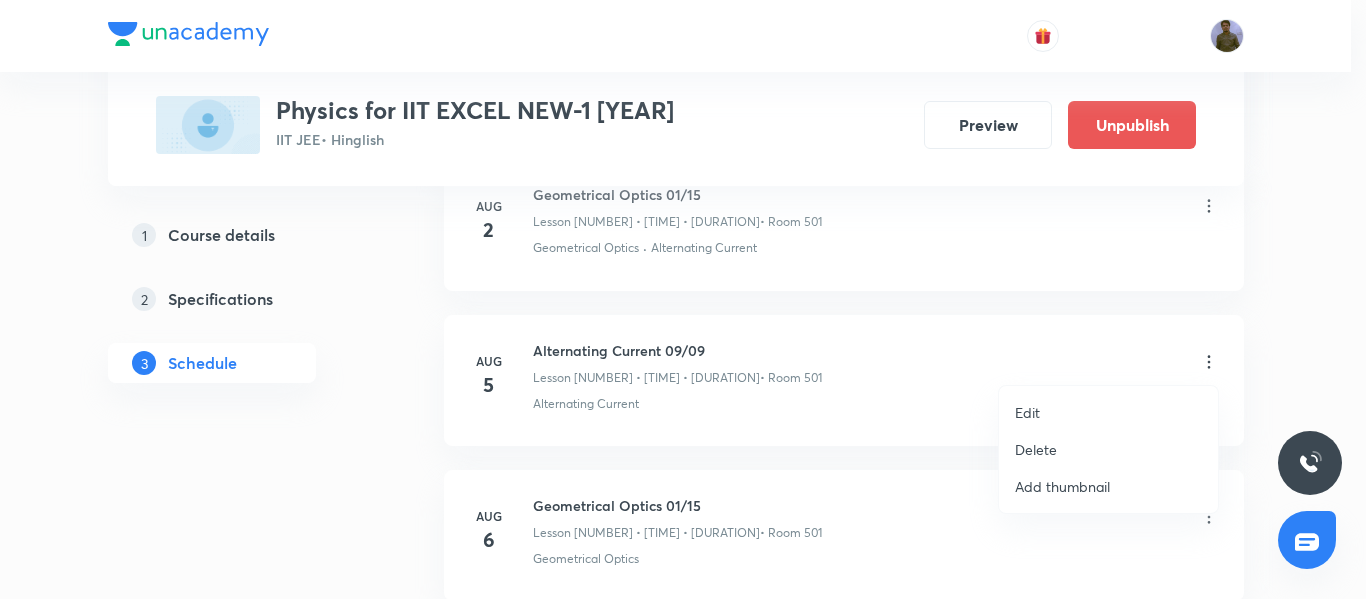 click on "Edit" at bounding box center (1027, 412) 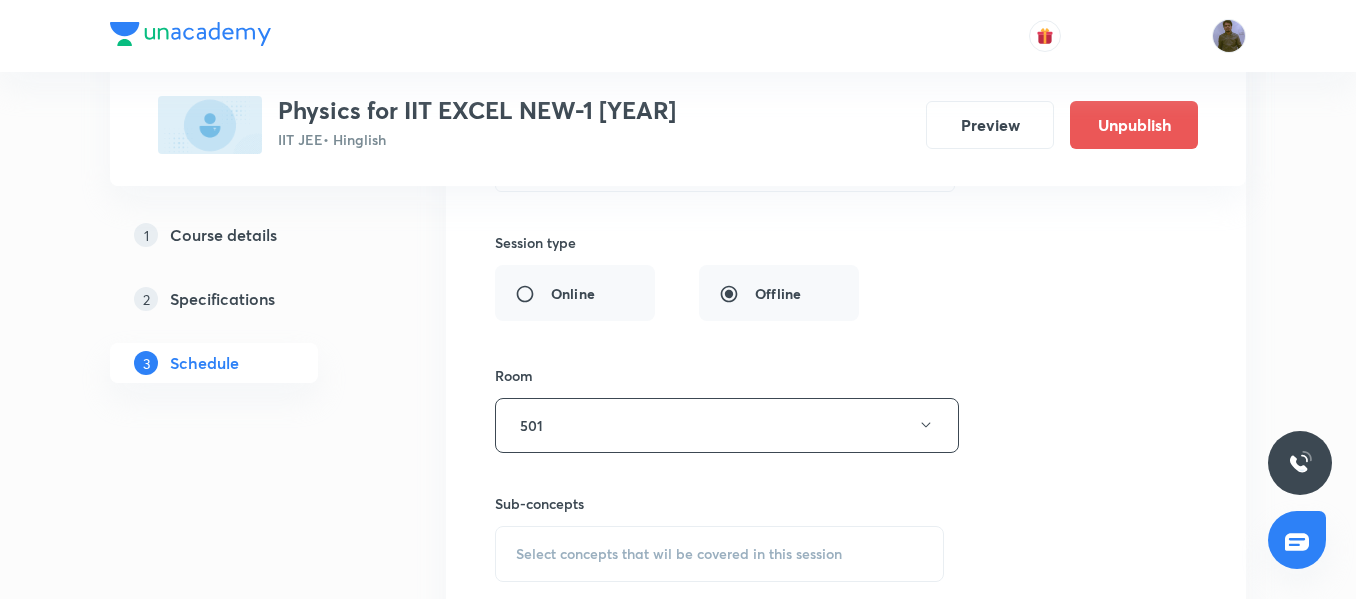 scroll, scrollTop: 16096, scrollLeft: 0, axis: vertical 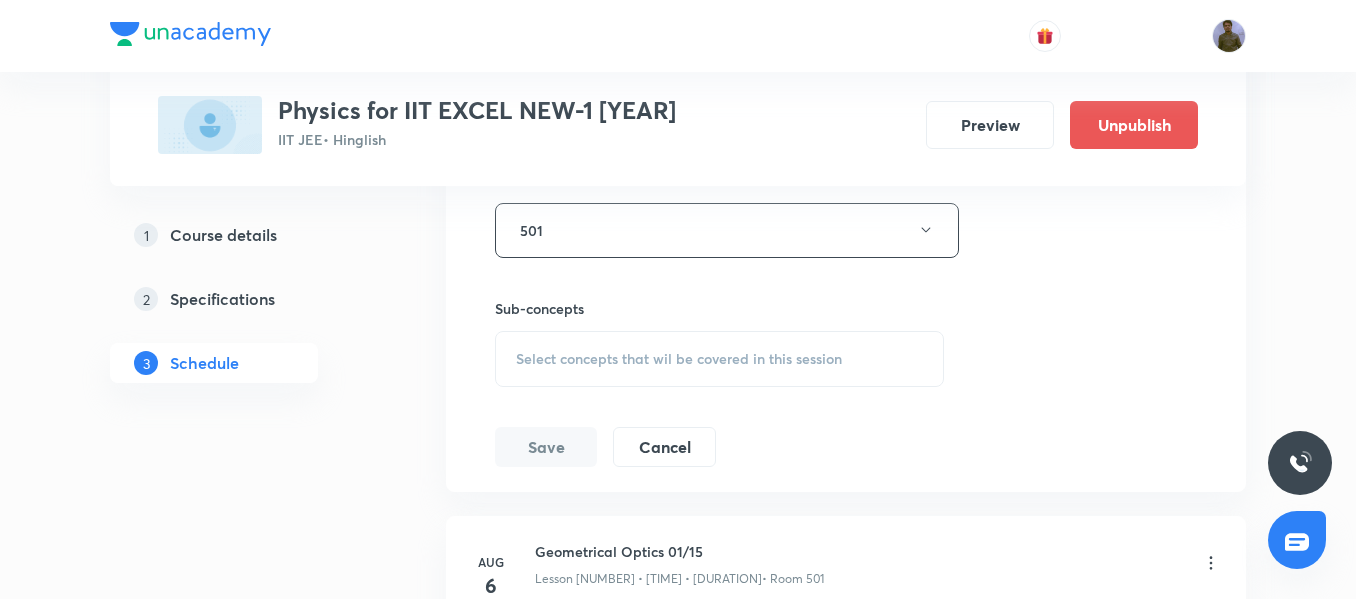 click on "Select concepts that wil be covered in this session" at bounding box center [679, 359] 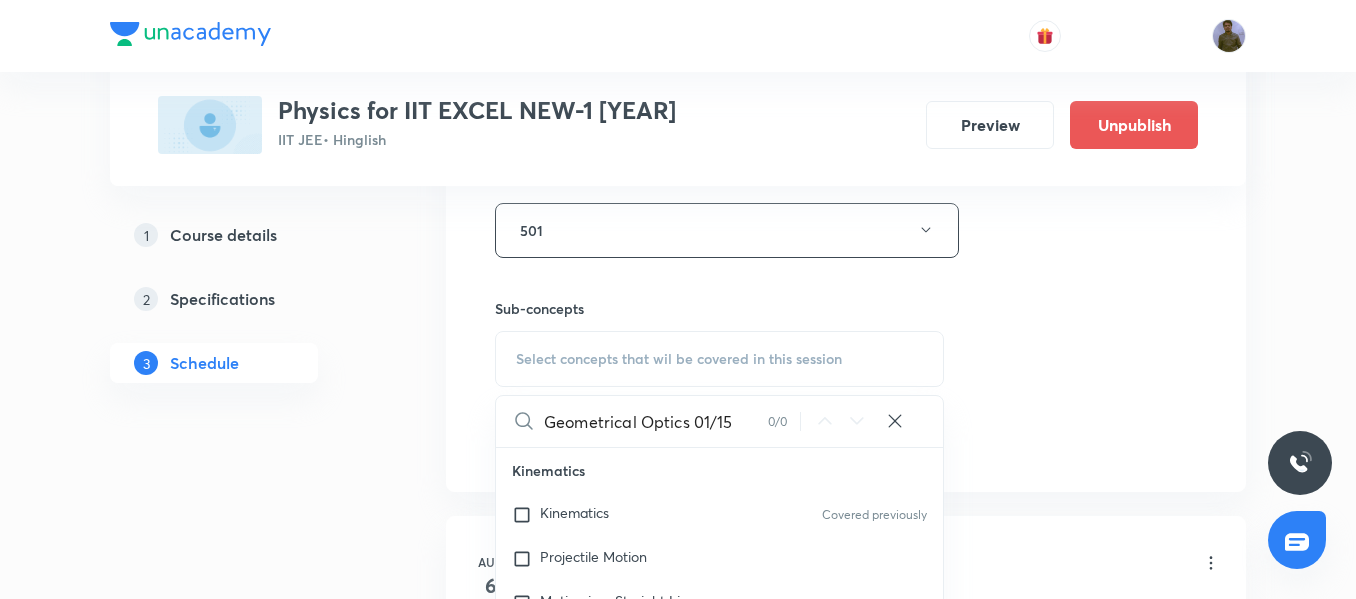click on "Geometrical Optics 01/15" at bounding box center (656, 421) 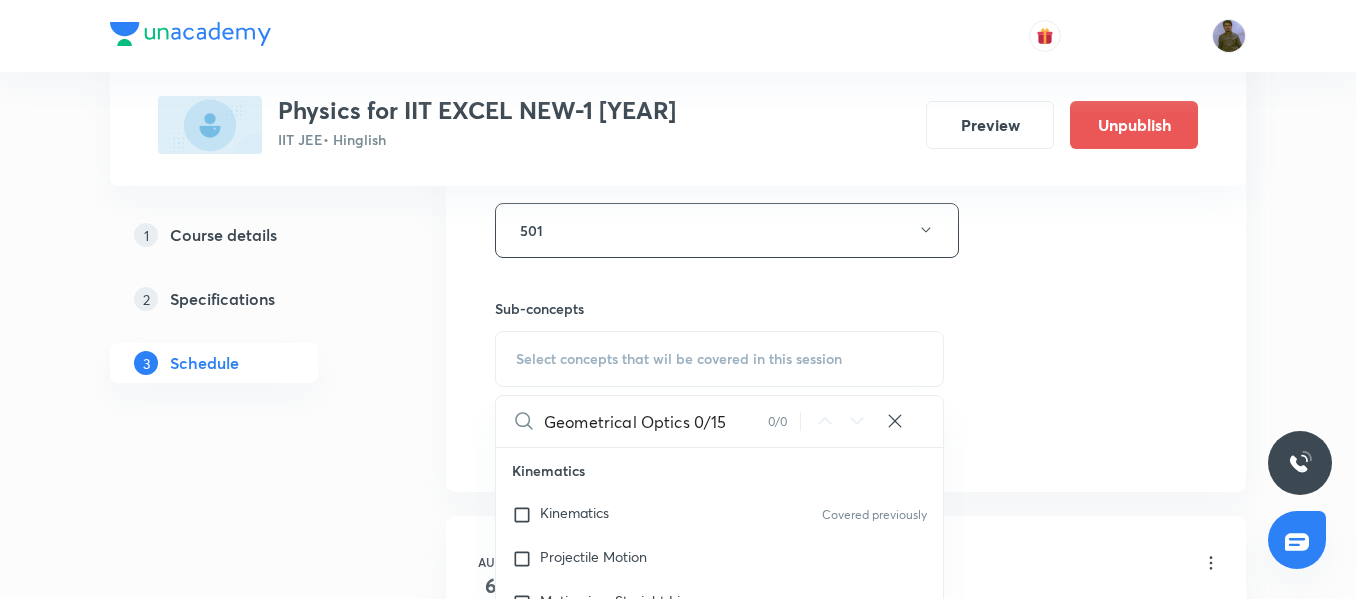 drag, startPoint x: 689, startPoint y: 425, endPoint x: 749, endPoint y: 429, distance: 60.133186 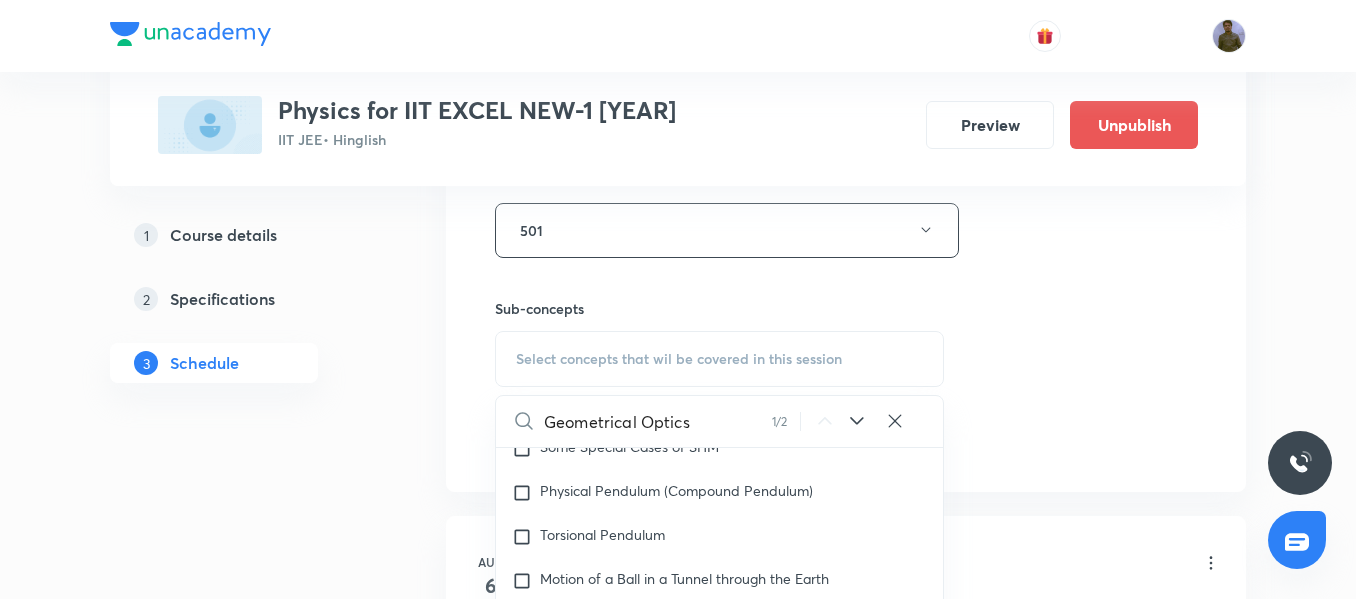 scroll, scrollTop: 13750, scrollLeft: 0, axis: vertical 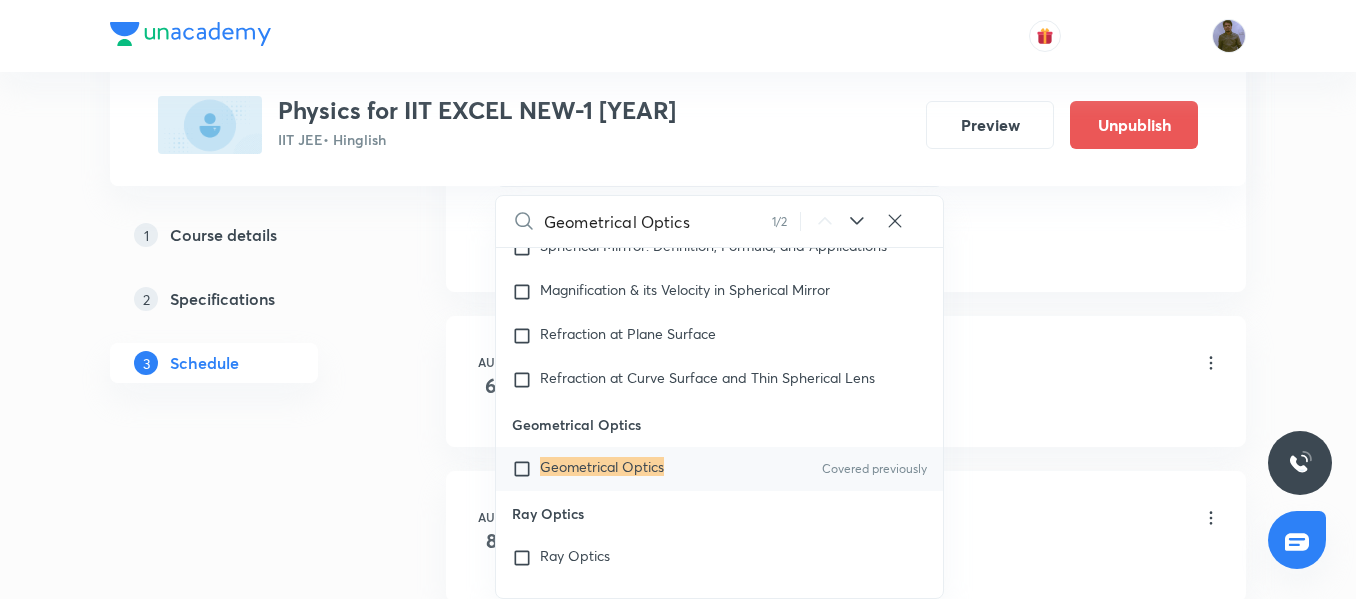 type on "Geometrical Optics" 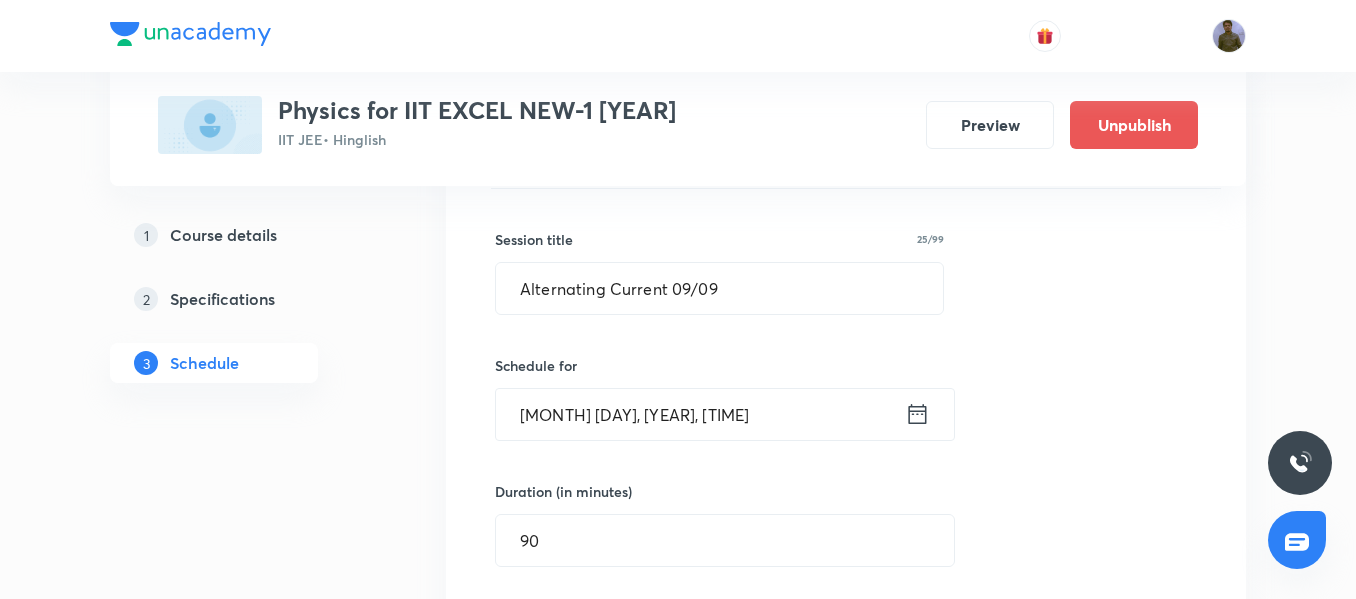 scroll, scrollTop: 15496, scrollLeft: 0, axis: vertical 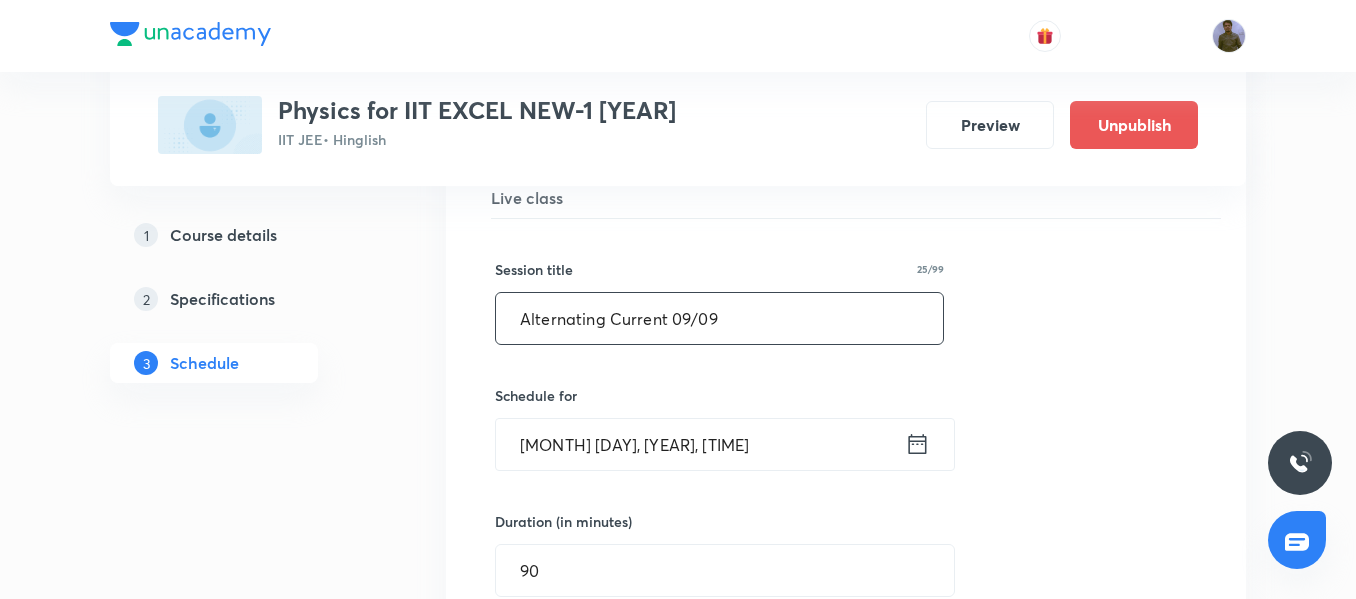 click on "Alternating Current 09/09" at bounding box center [719, 318] 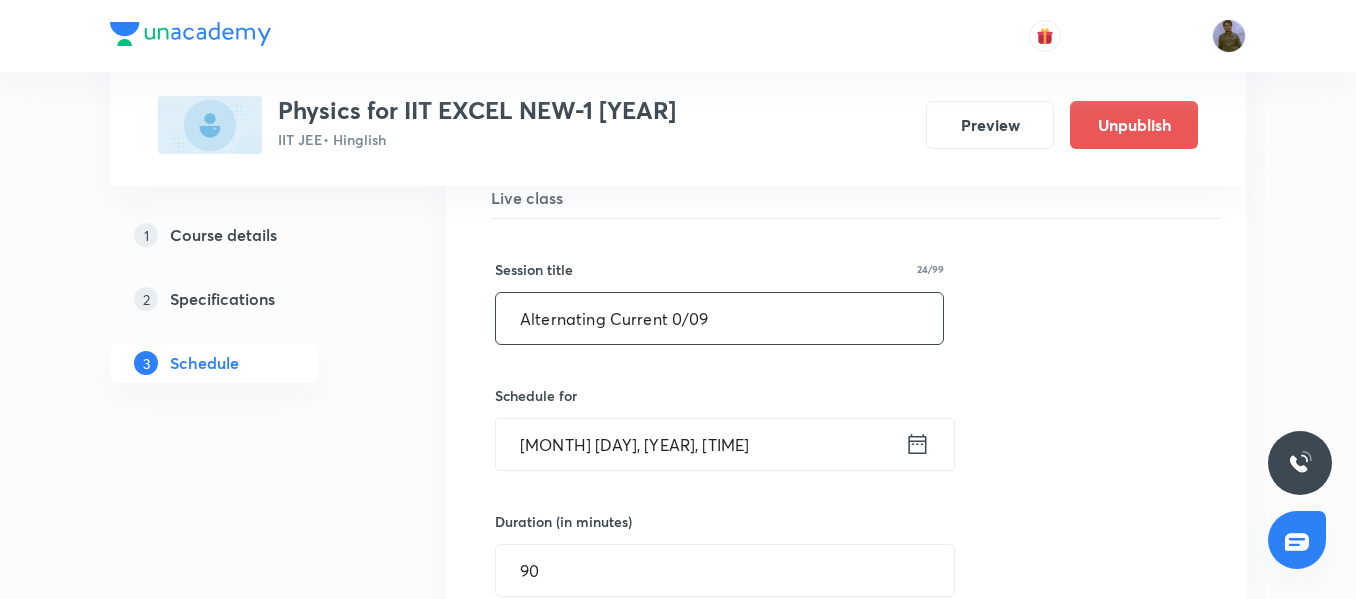 drag, startPoint x: 738, startPoint y: 323, endPoint x: 454, endPoint y: 305, distance: 284.56985 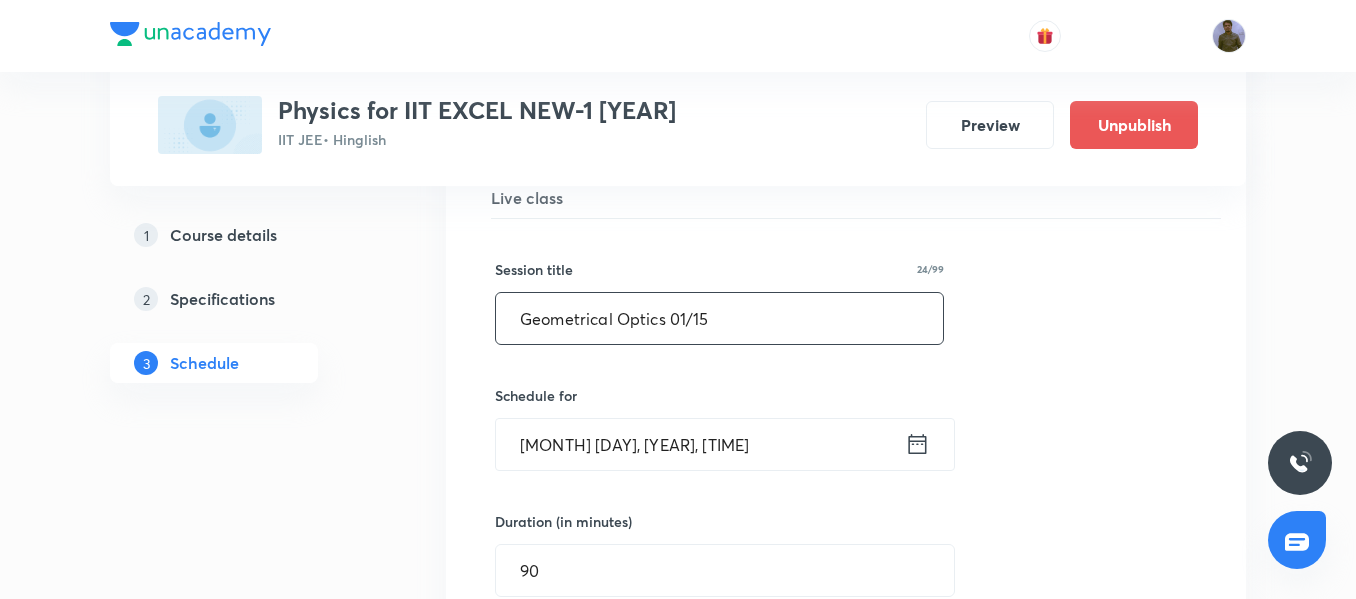click on "Geometrical Optics 01/15" at bounding box center [719, 318] 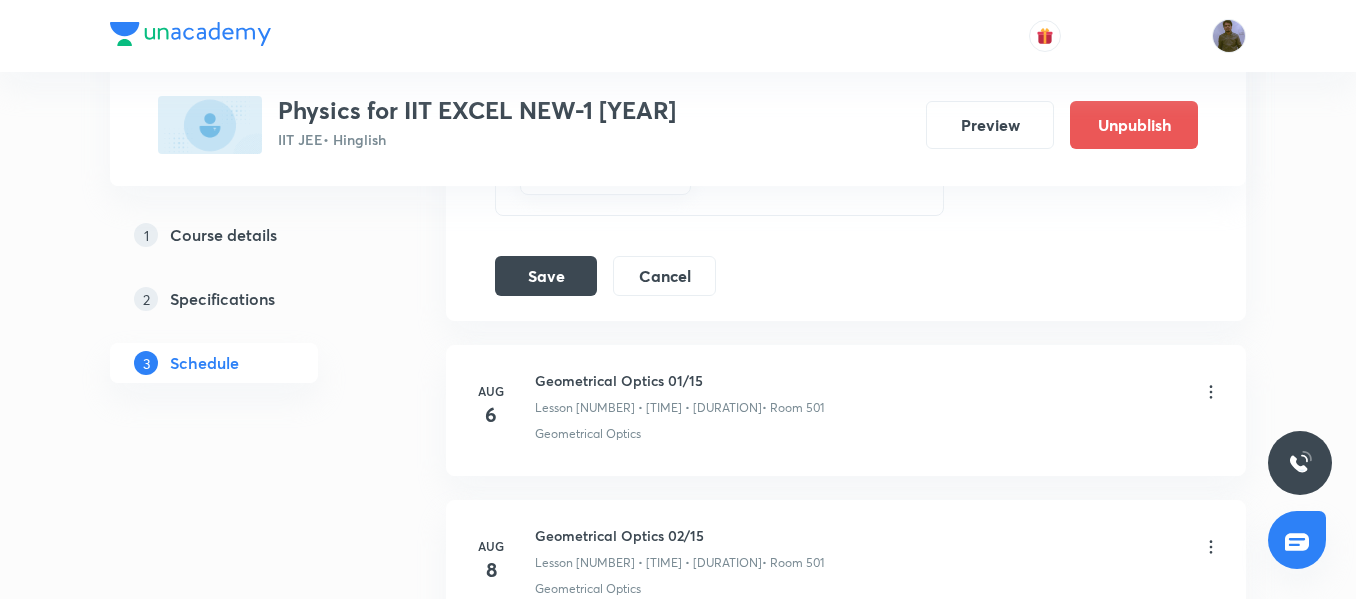 scroll, scrollTop: 16296, scrollLeft: 0, axis: vertical 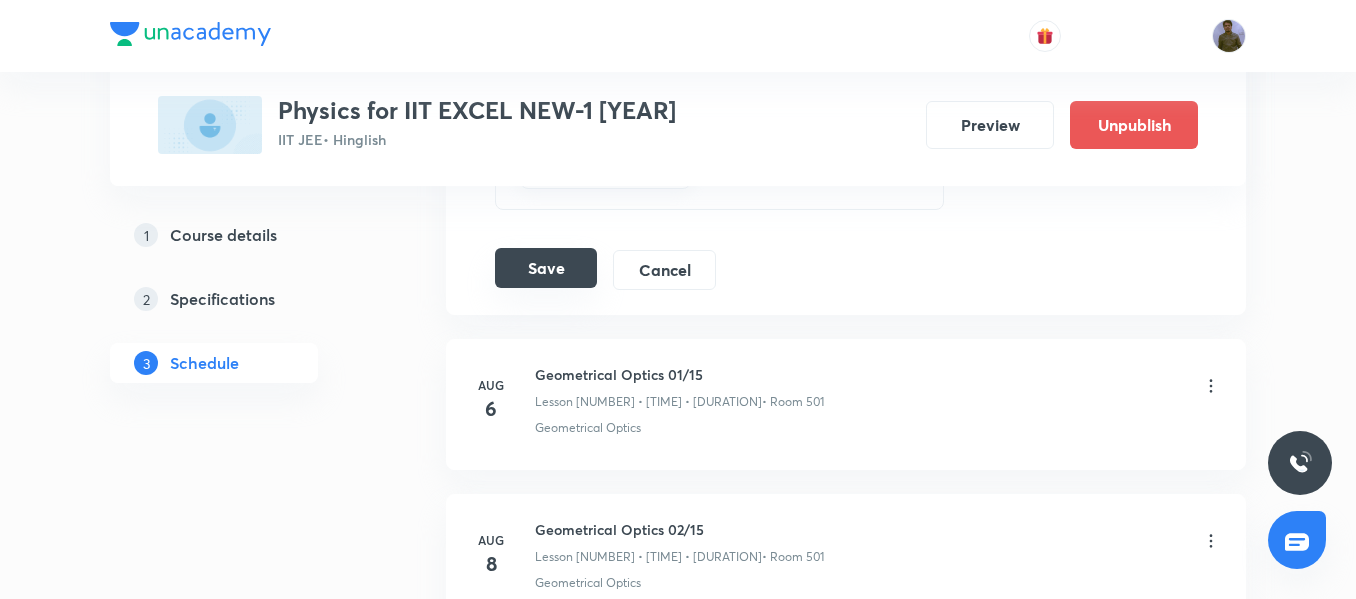 type on "Geometrical Optics 02/15" 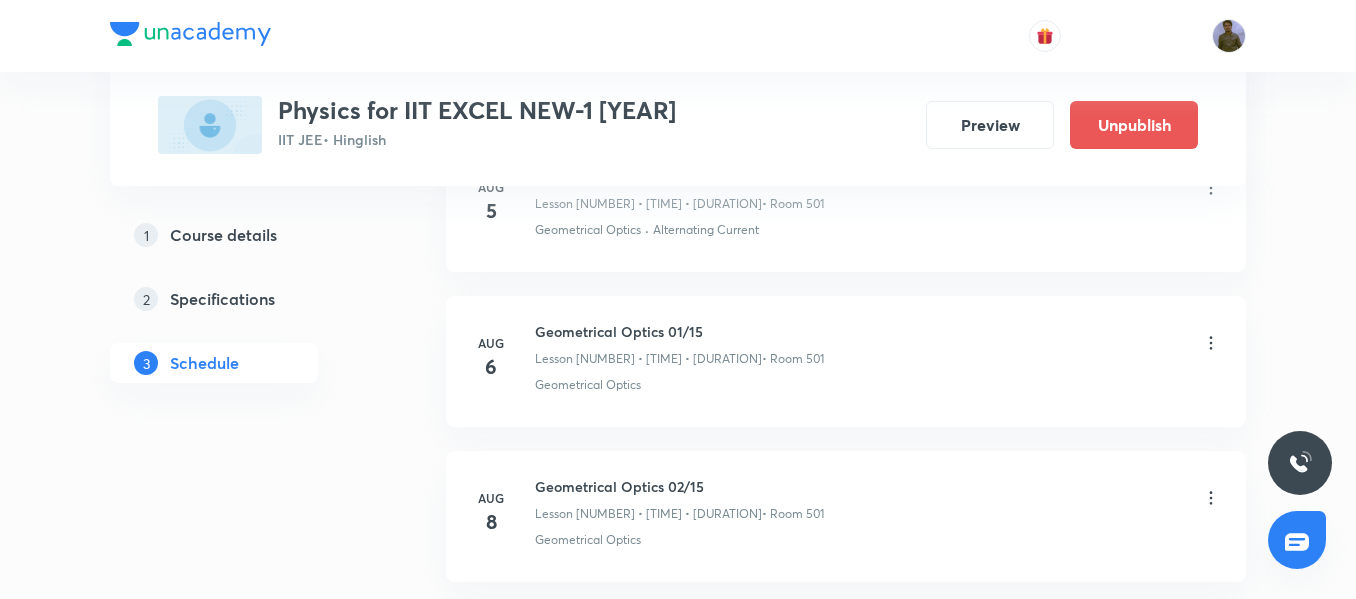 scroll, scrollTop: 15696, scrollLeft: 0, axis: vertical 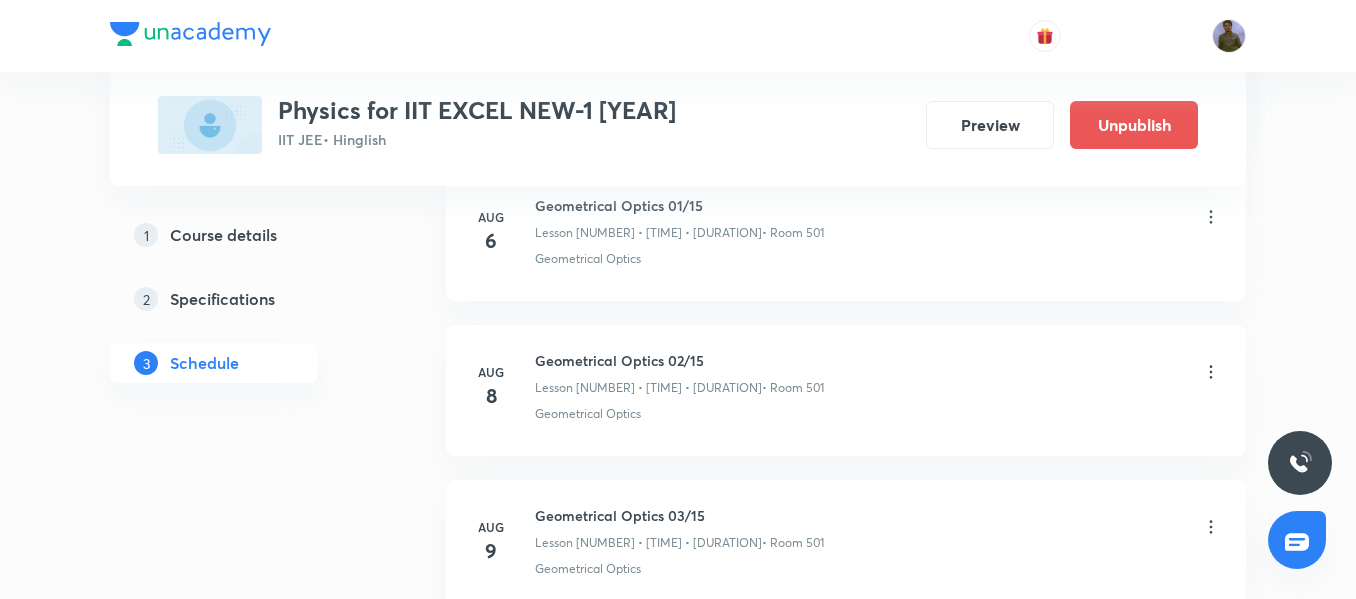 click 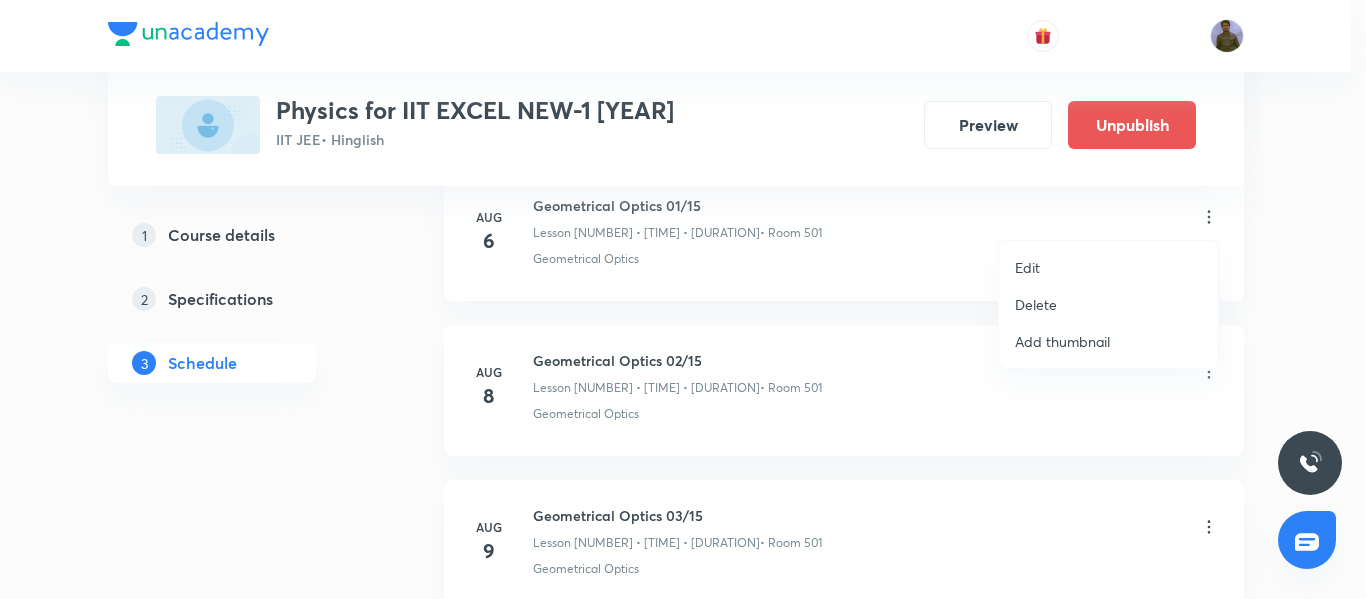 click on "Edit" at bounding box center [1108, 267] 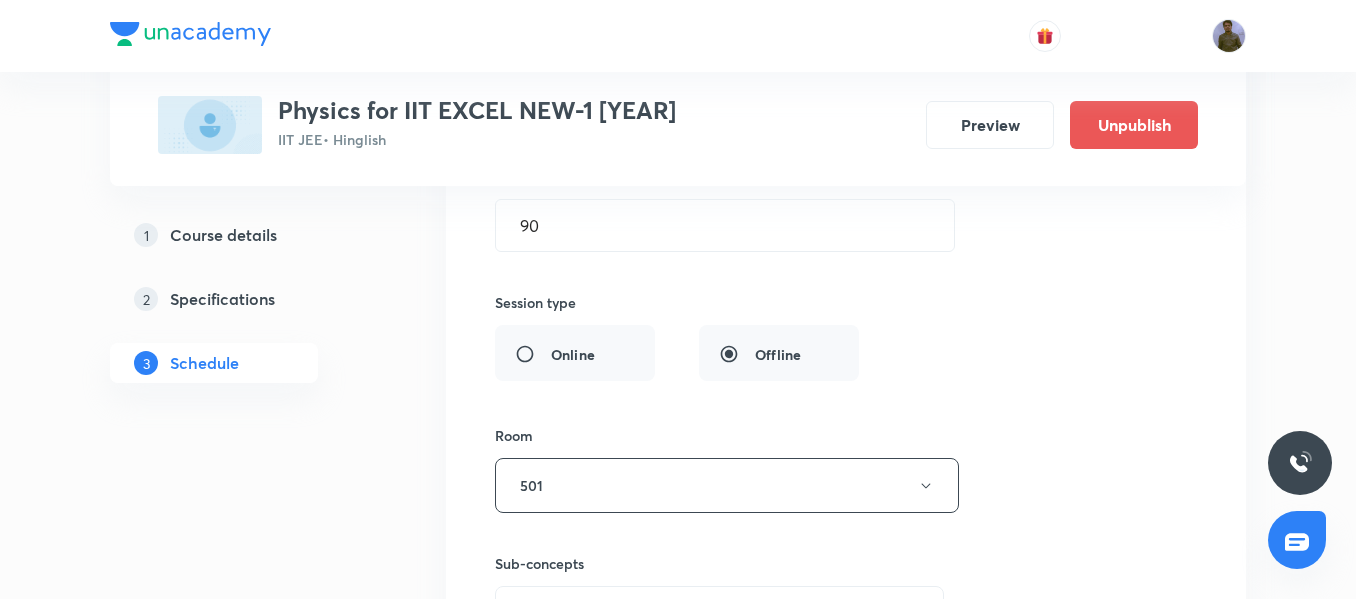 scroll, scrollTop: 16196, scrollLeft: 0, axis: vertical 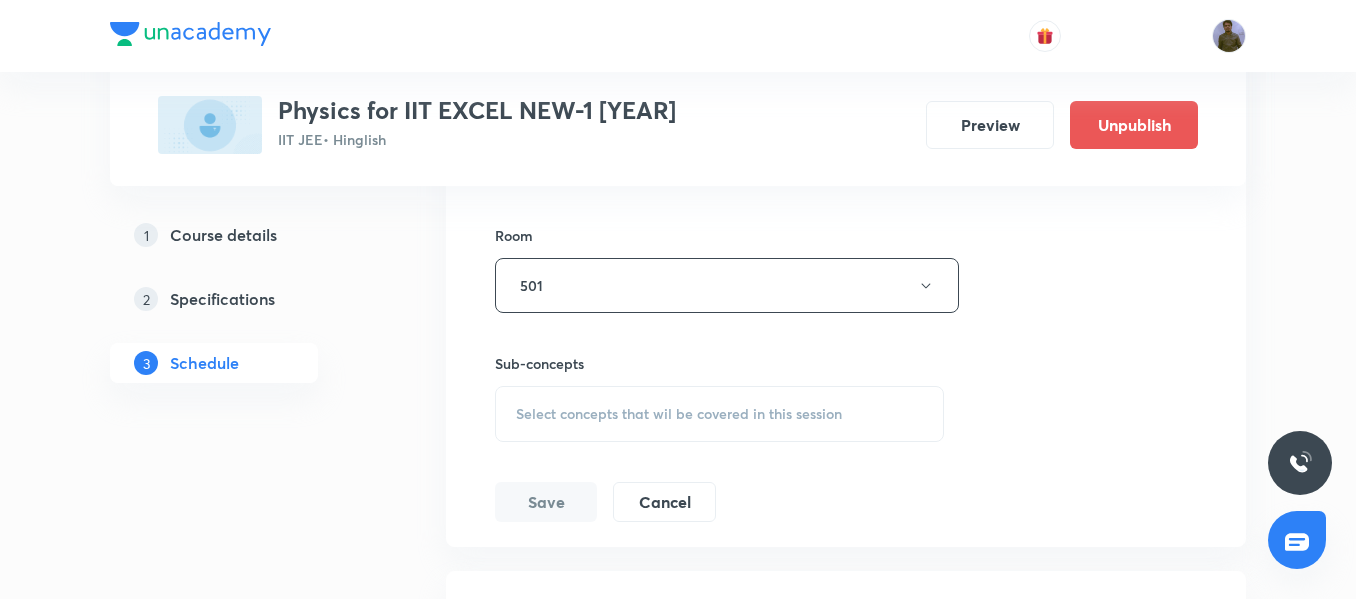 click on "Select concepts that wil be covered in this session" at bounding box center (719, 414) 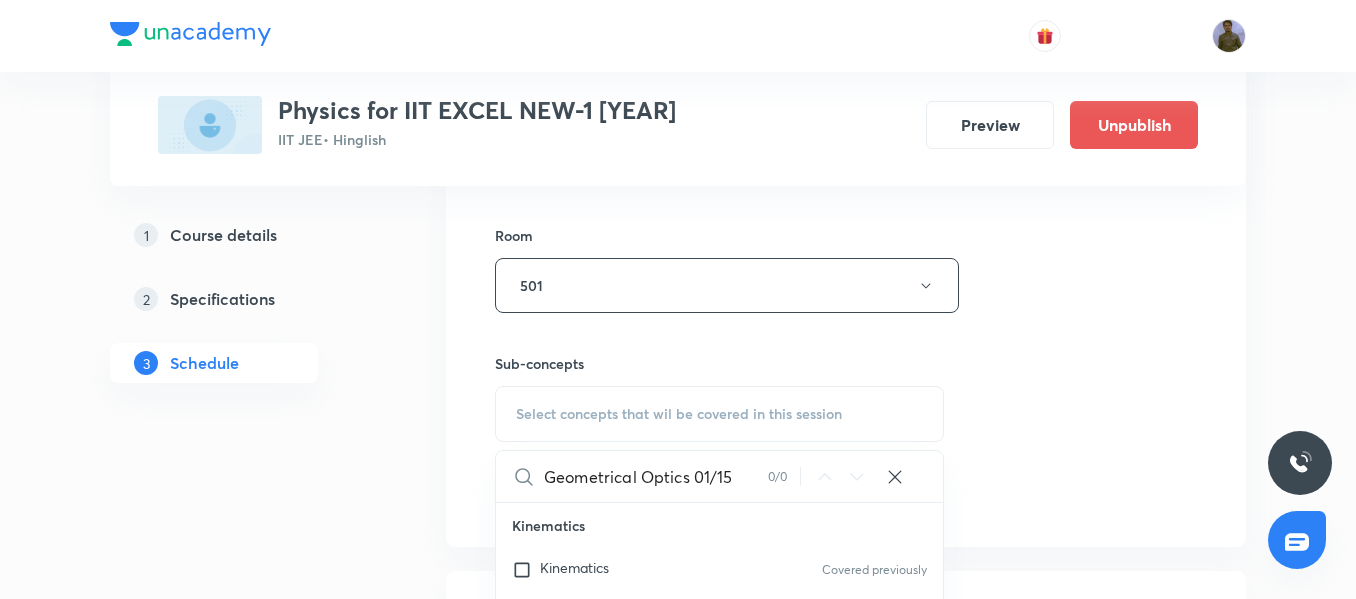 drag, startPoint x: 699, startPoint y: 466, endPoint x: 757, endPoint y: 475, distance: 58.694122 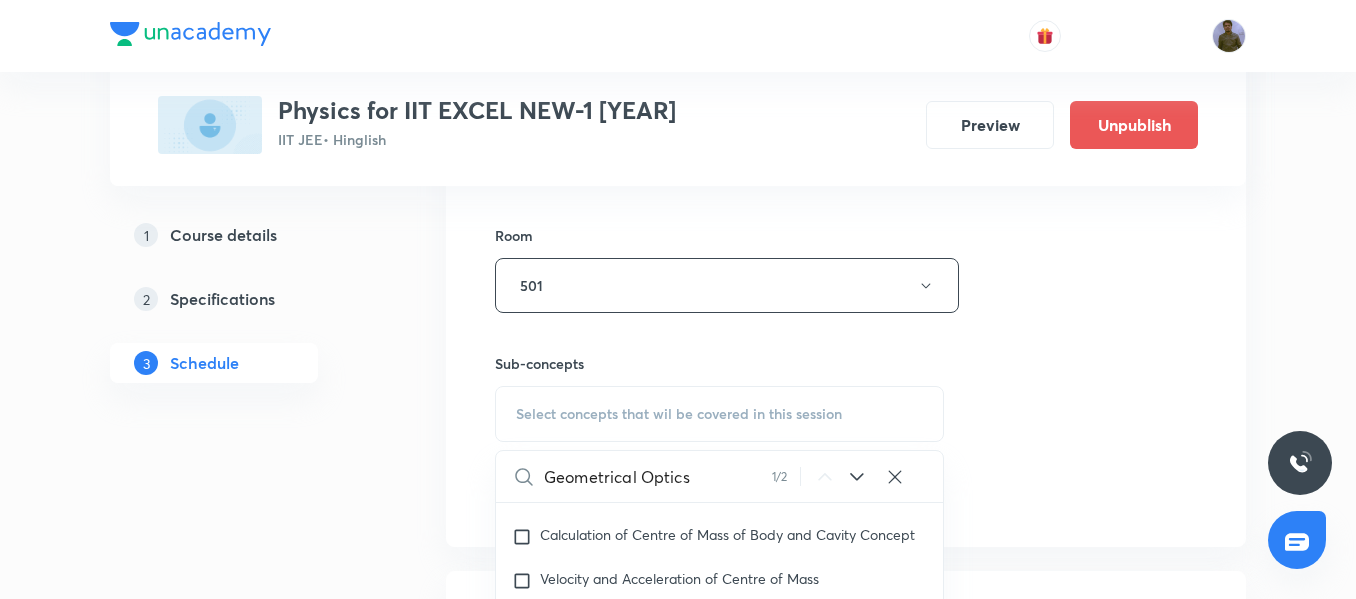 scroll, scrollTop: 12865, scrollLeft: 0, axis: vertical 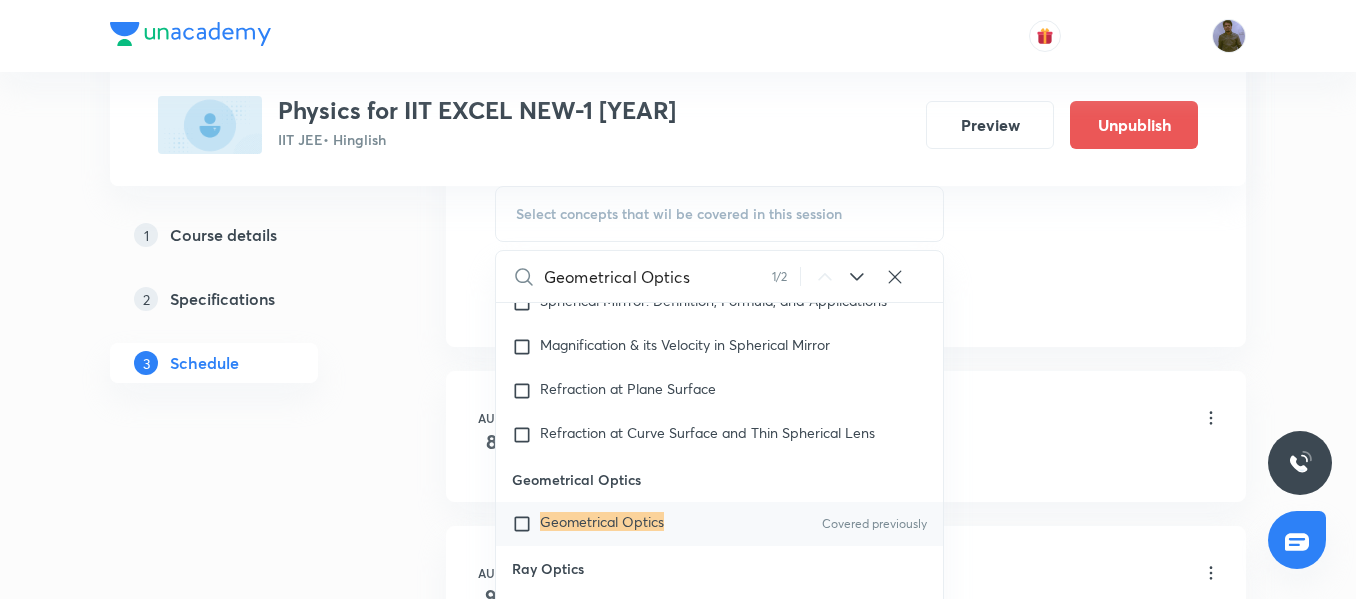 type on "Geometrical Optics" 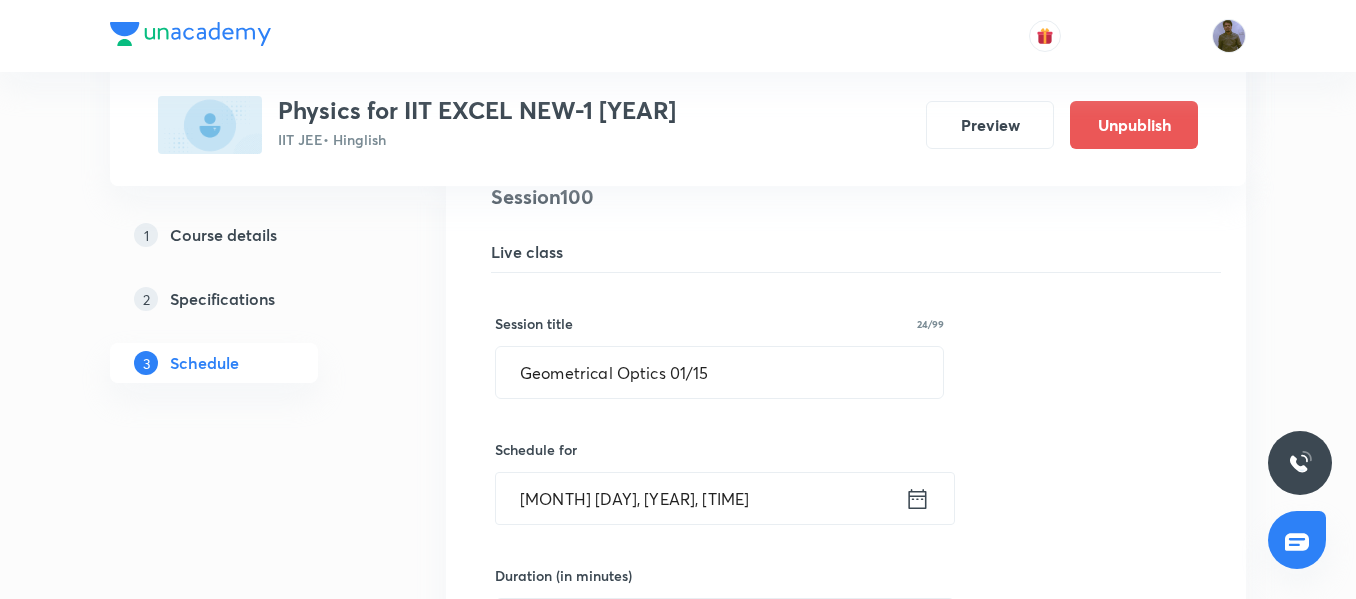scroll, scrollTop: 15596, scrollLeft: 0, axis: vertical 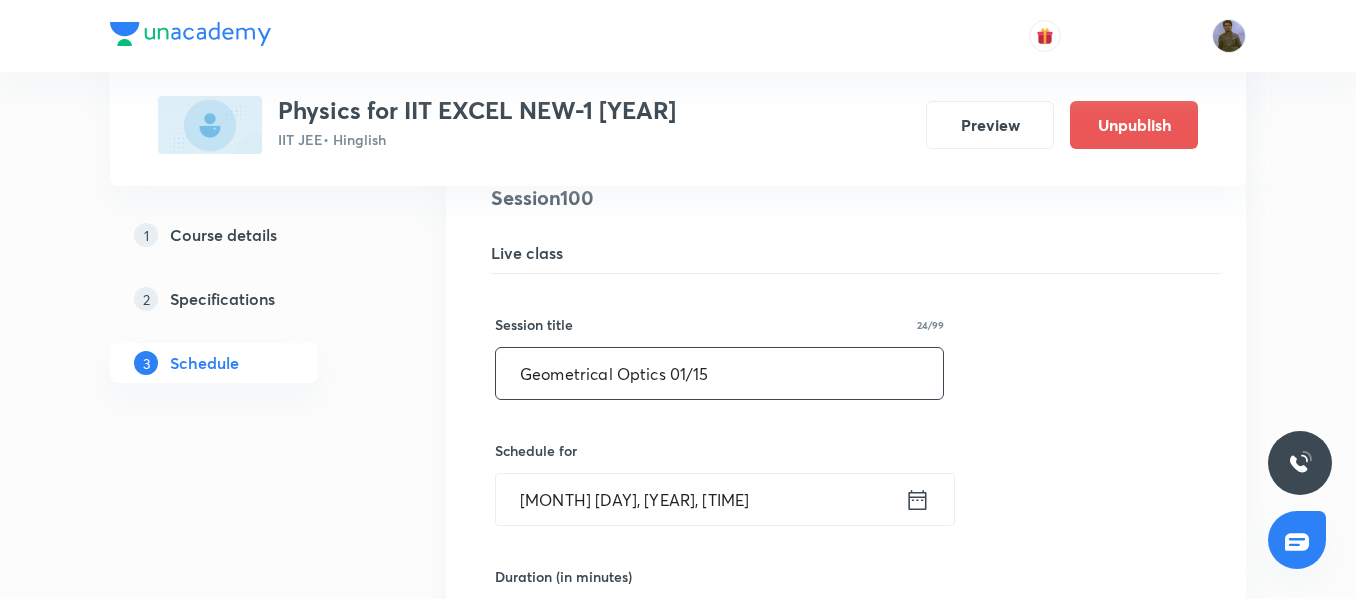 drag, startPoint x: 757, startPoint y: 377, endPoint x: 457, endPoint y: 377, distance: 300 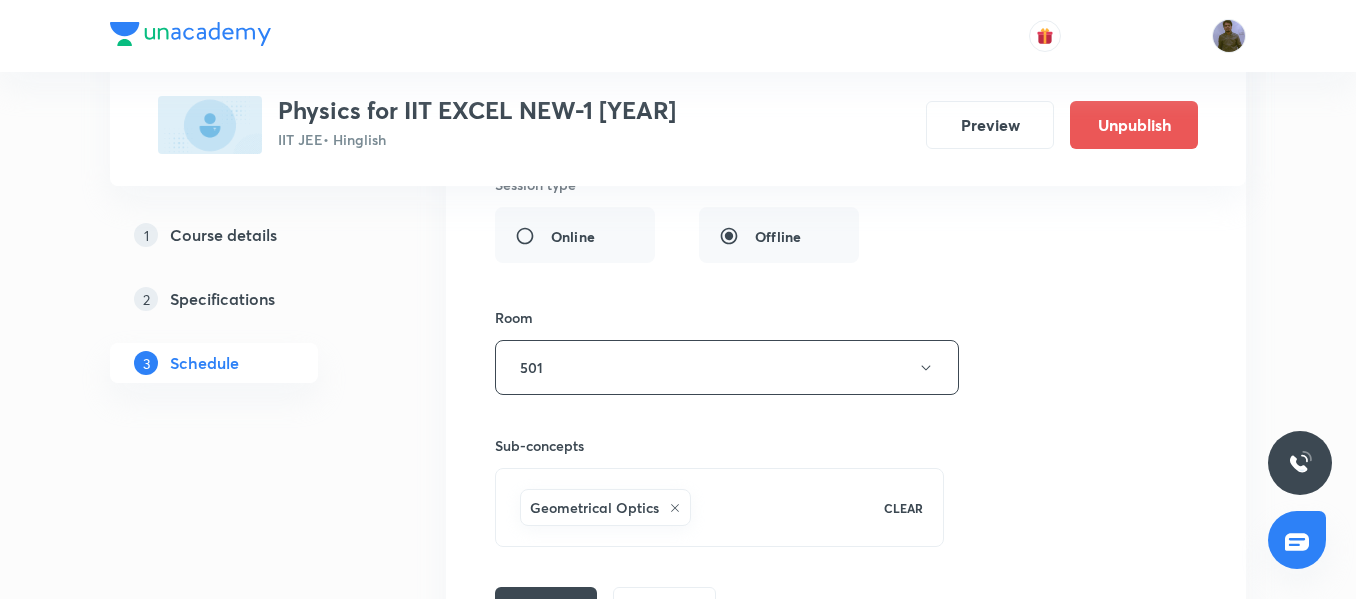 scroll, scrollTop: 16296, scrollLeft: 0, axis: vertical 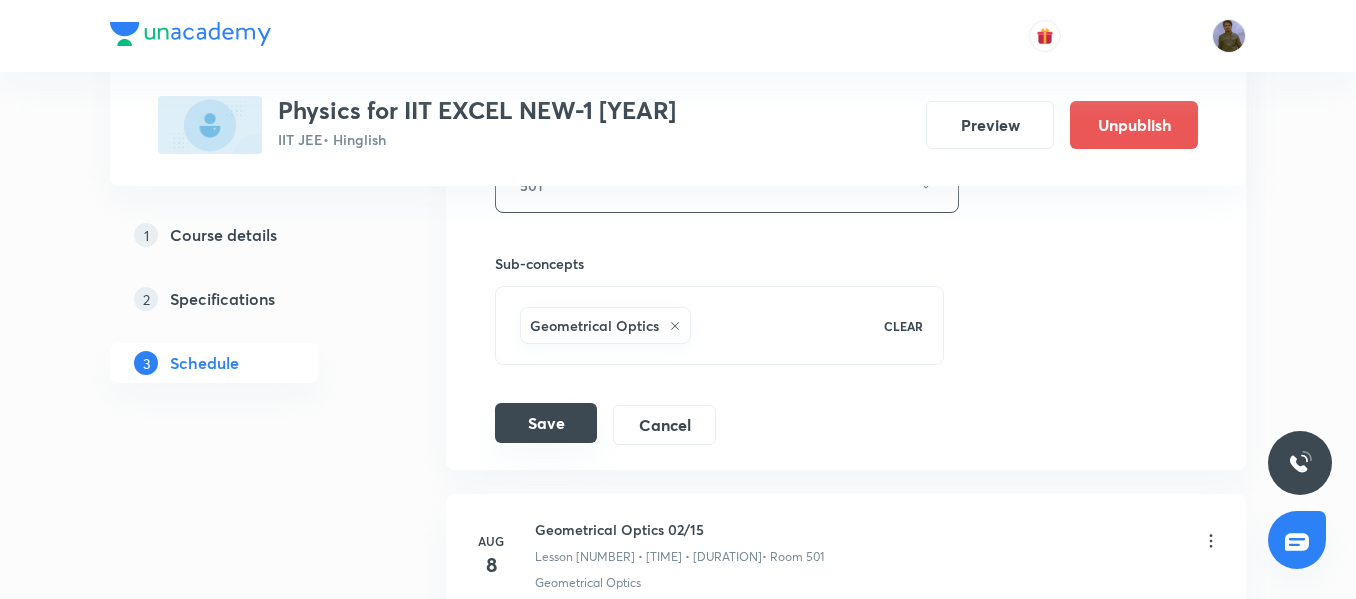 type on "Geometrical Optics 03/15" 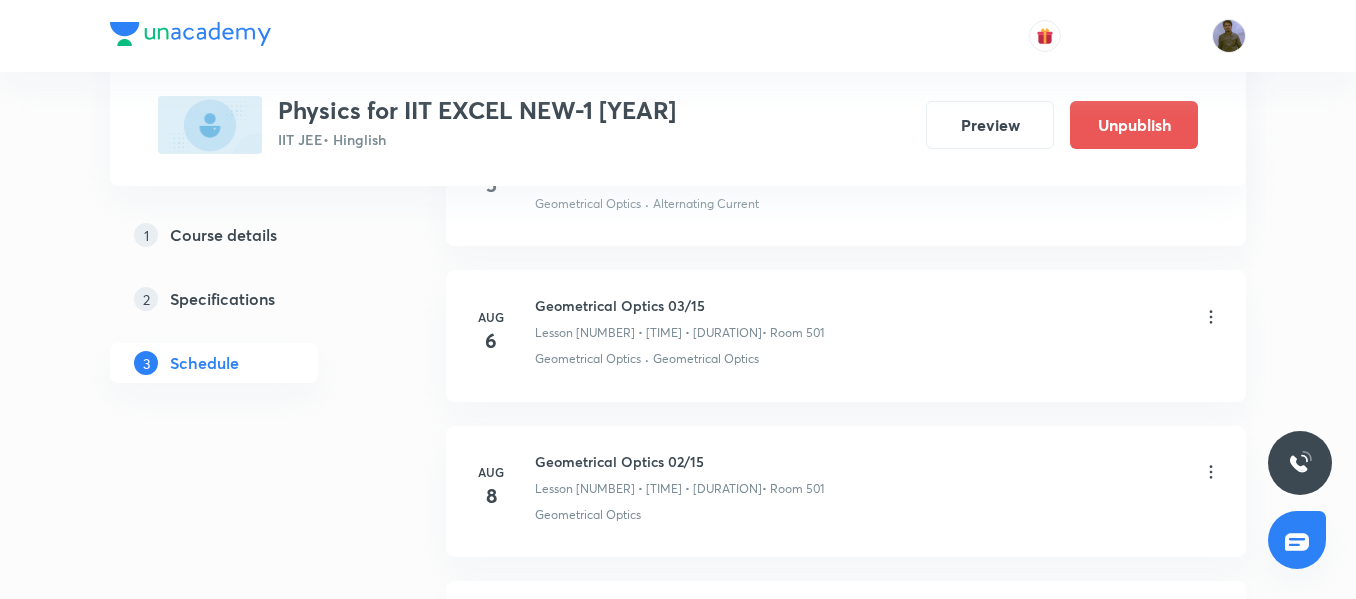 scroll, scrollTop: 15696, scrollLeft: 0, axis: vertical 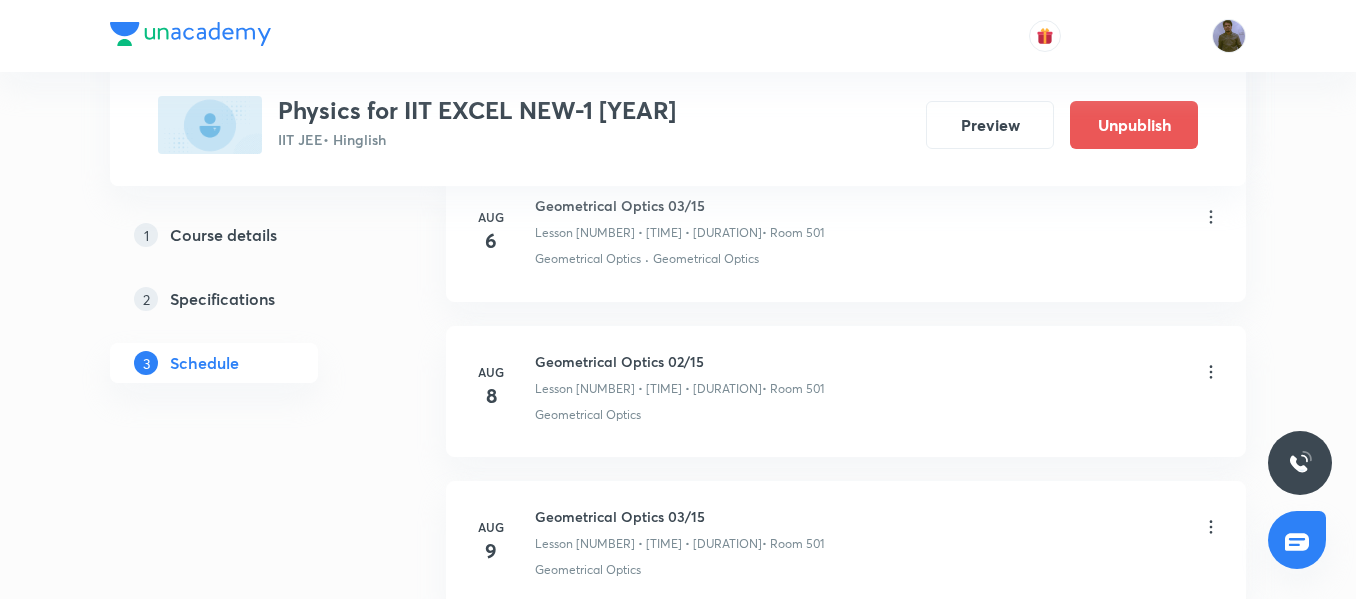 click 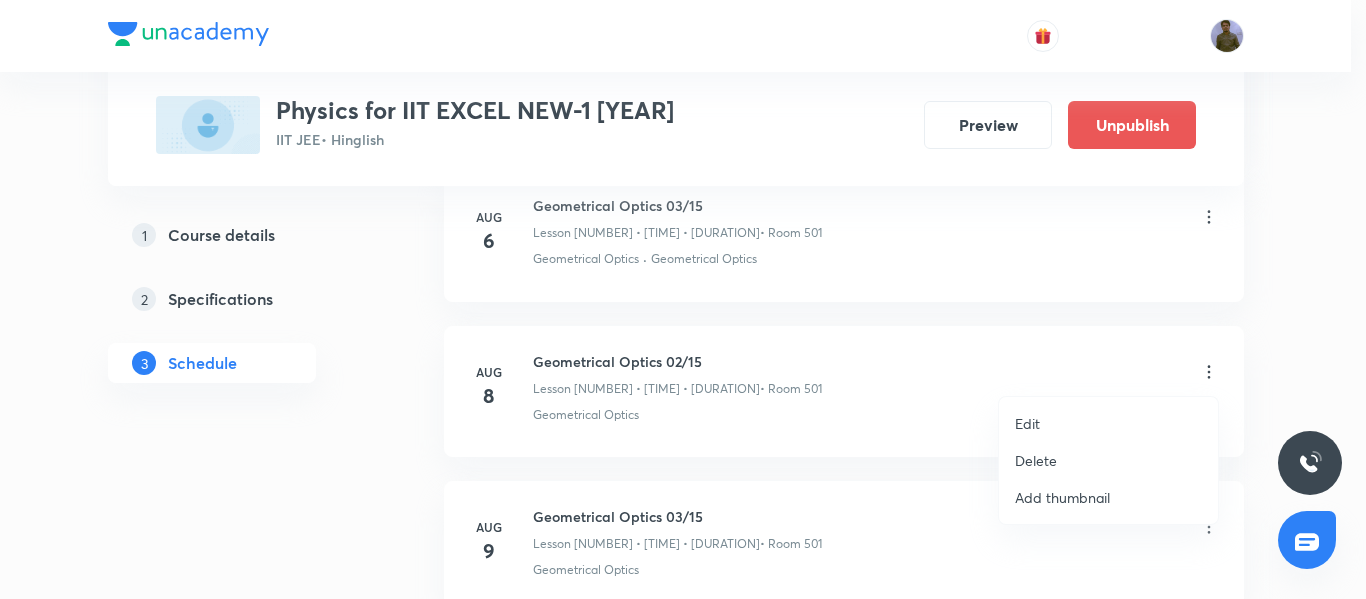 click on "Edit" at bounding box center [1108, 423] 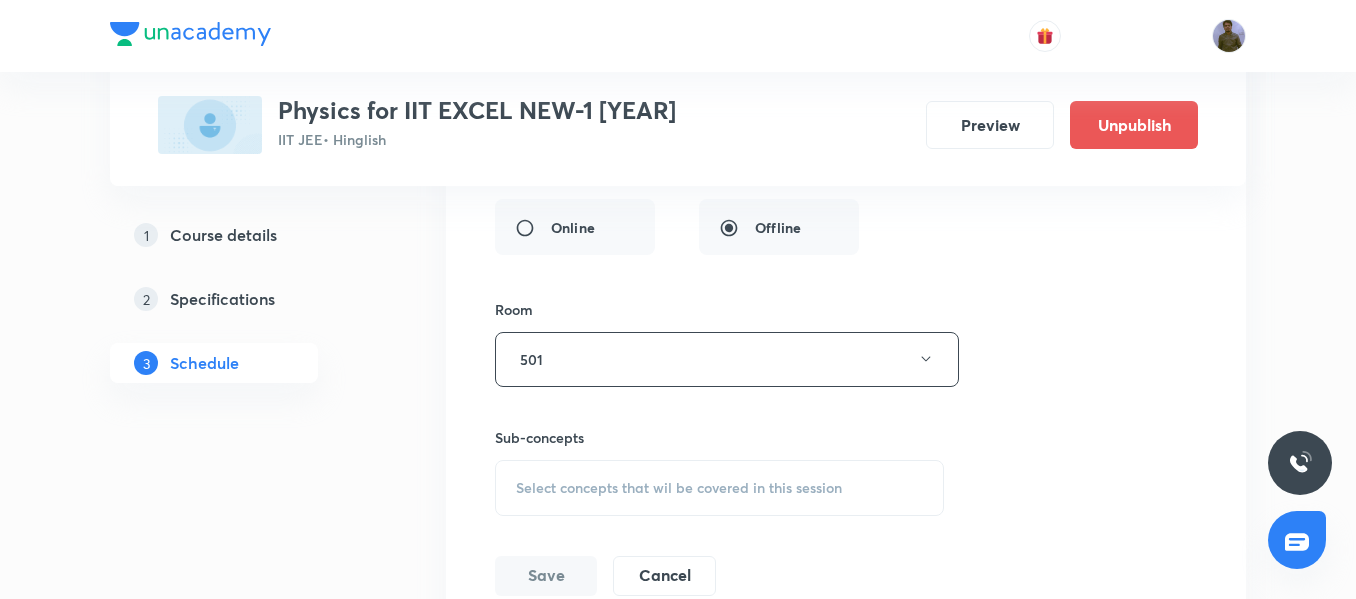 scroll, scrollTop: 16396, scrollLeft: 0, axis: vertical 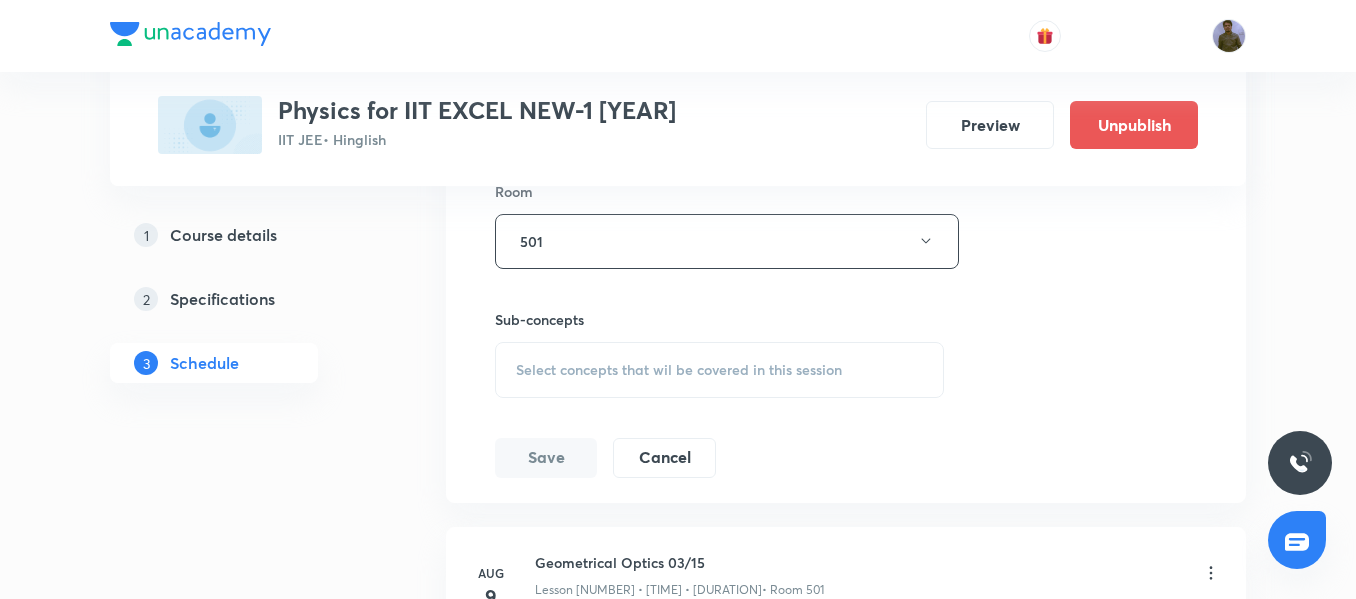 click on "Select concepts that wil be covered in this session" at bounding box center (679, 370) 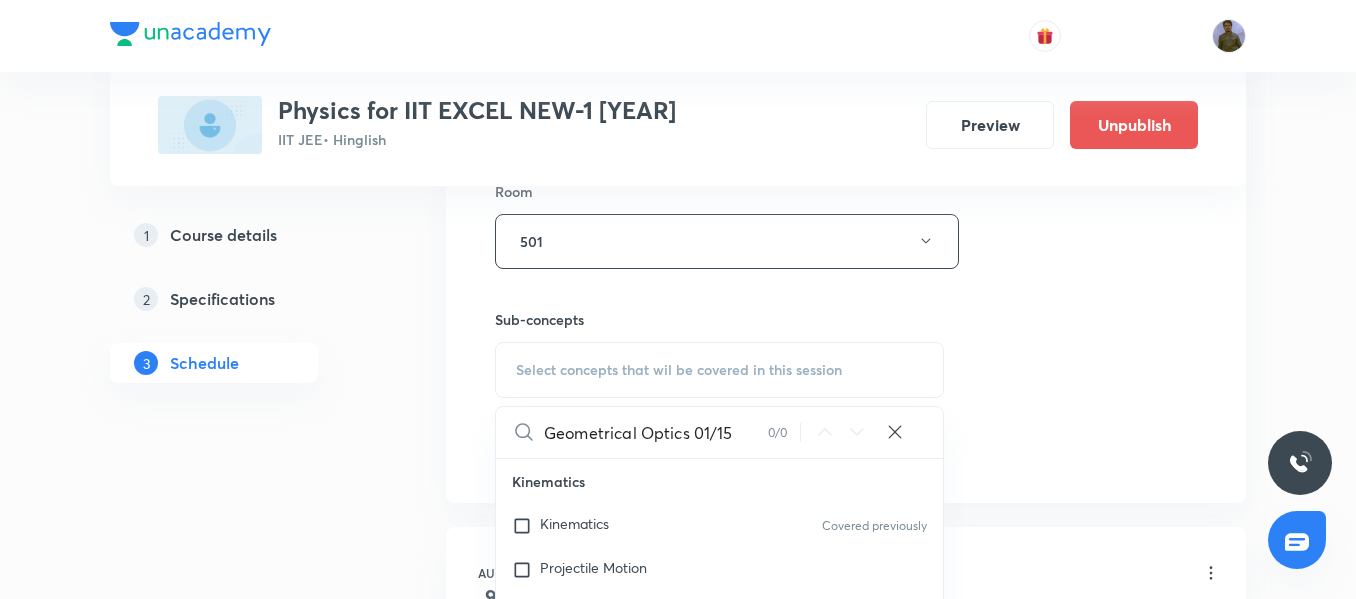 drag, startPoint x: 686, startPoint y: 423, endPoint x: 727, endPoint y: 421, distance: 41.04875 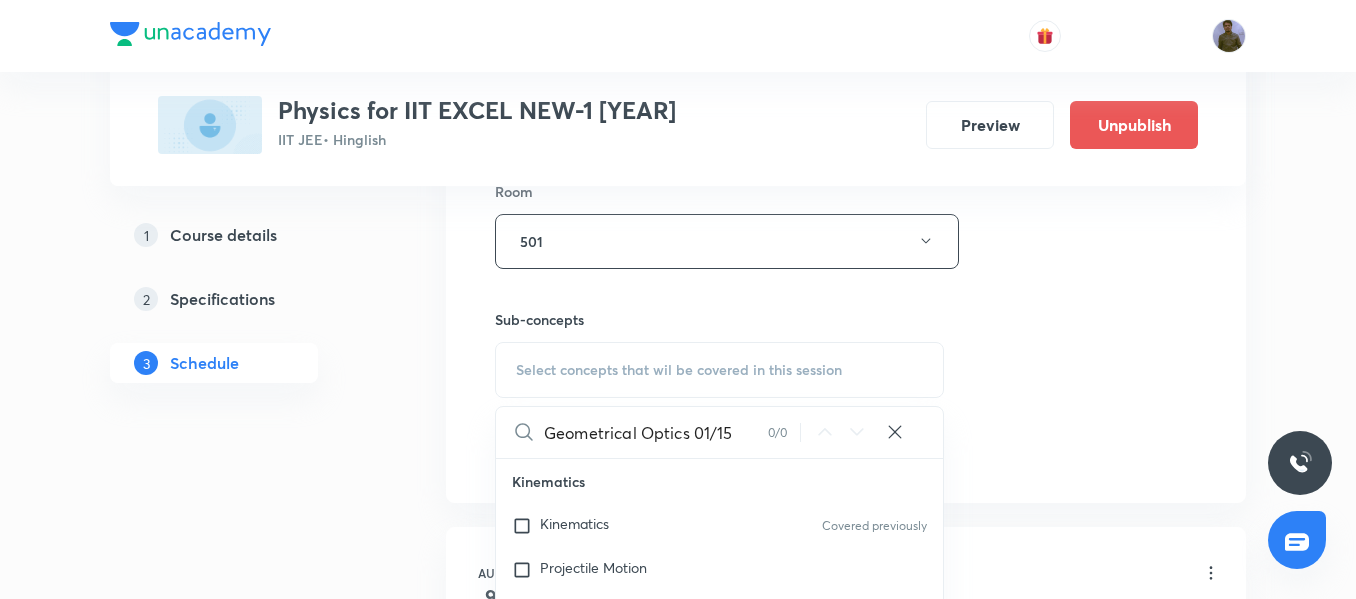 drag, startPoint x: 690, startPoint y: 432, endPoint x: 766, endPoint y: 437, distance: 76.1643 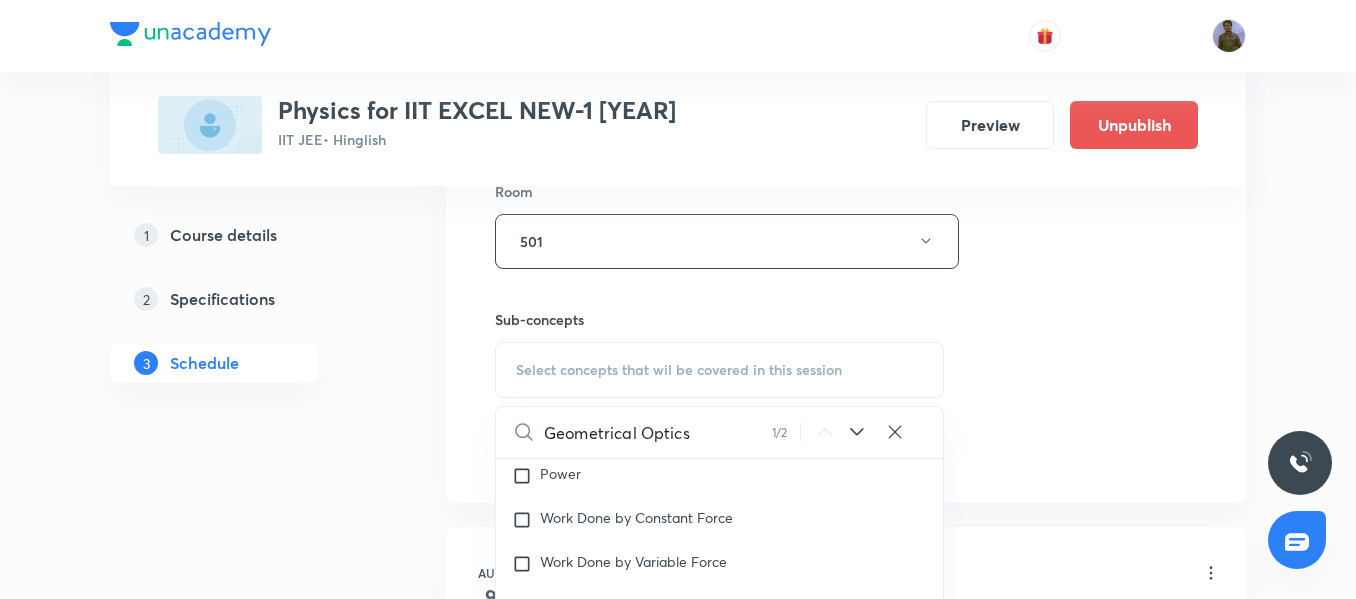 scroll, scrollTop: 11194, scrollLeft: 0, axis: vertical 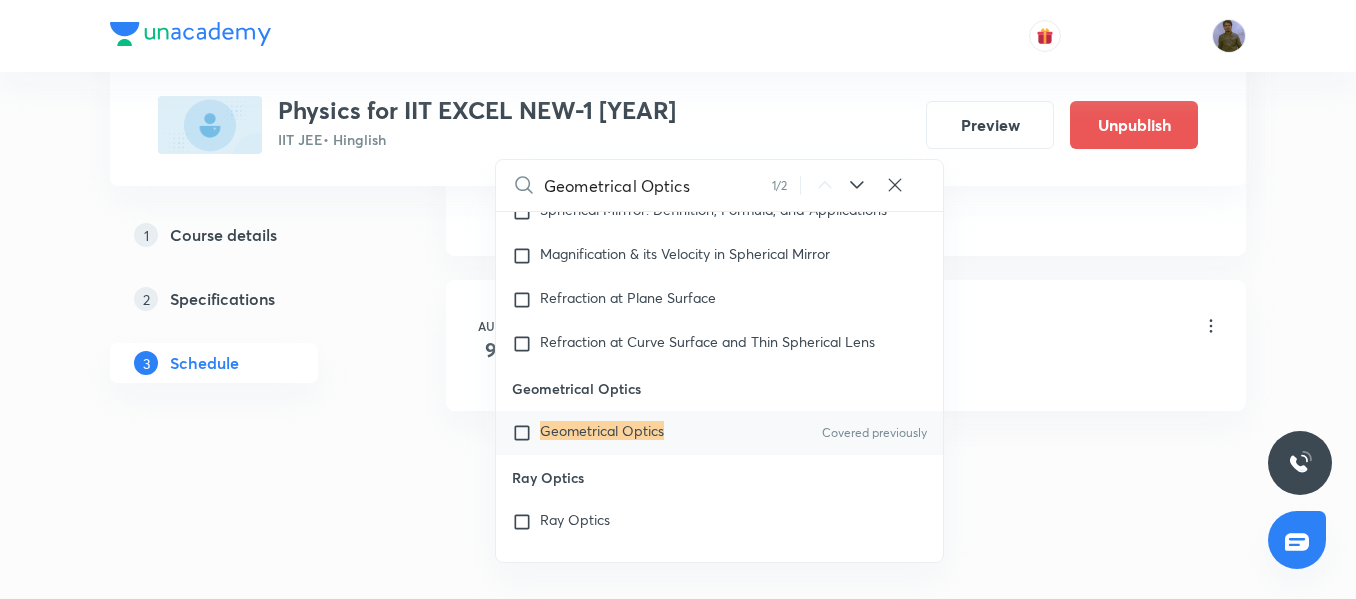 type on "Geometrical Optics" 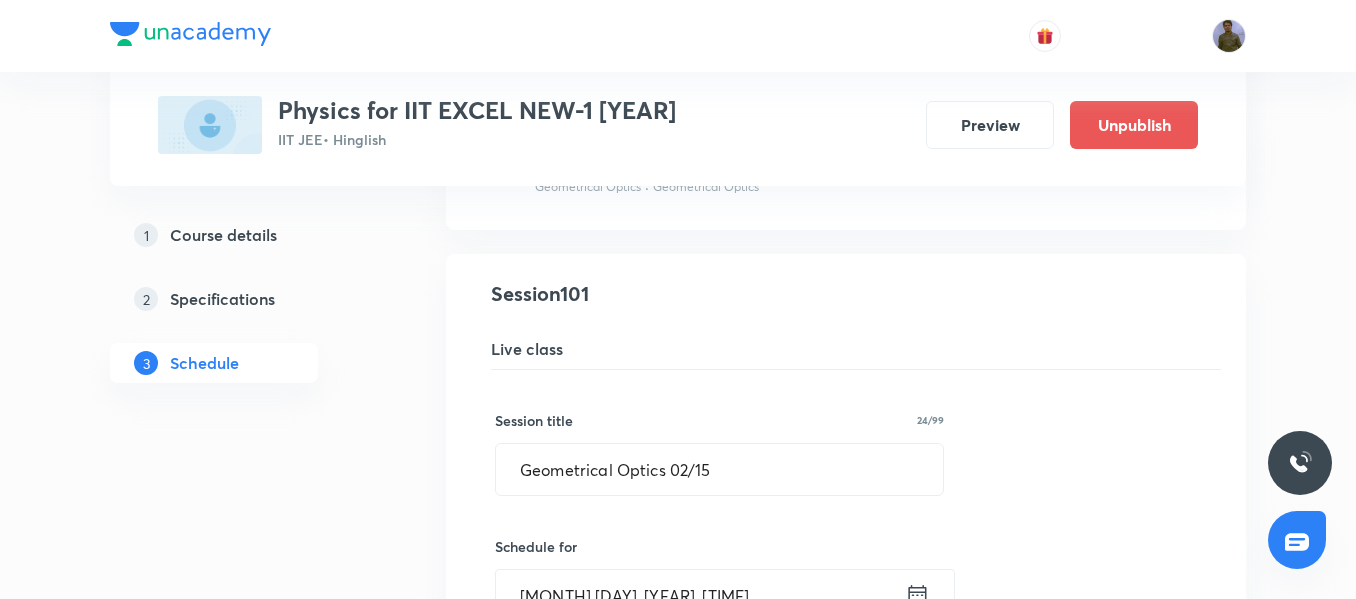 scroll, scrollTop: 15743, scrollLeft: 0, axis: vertical 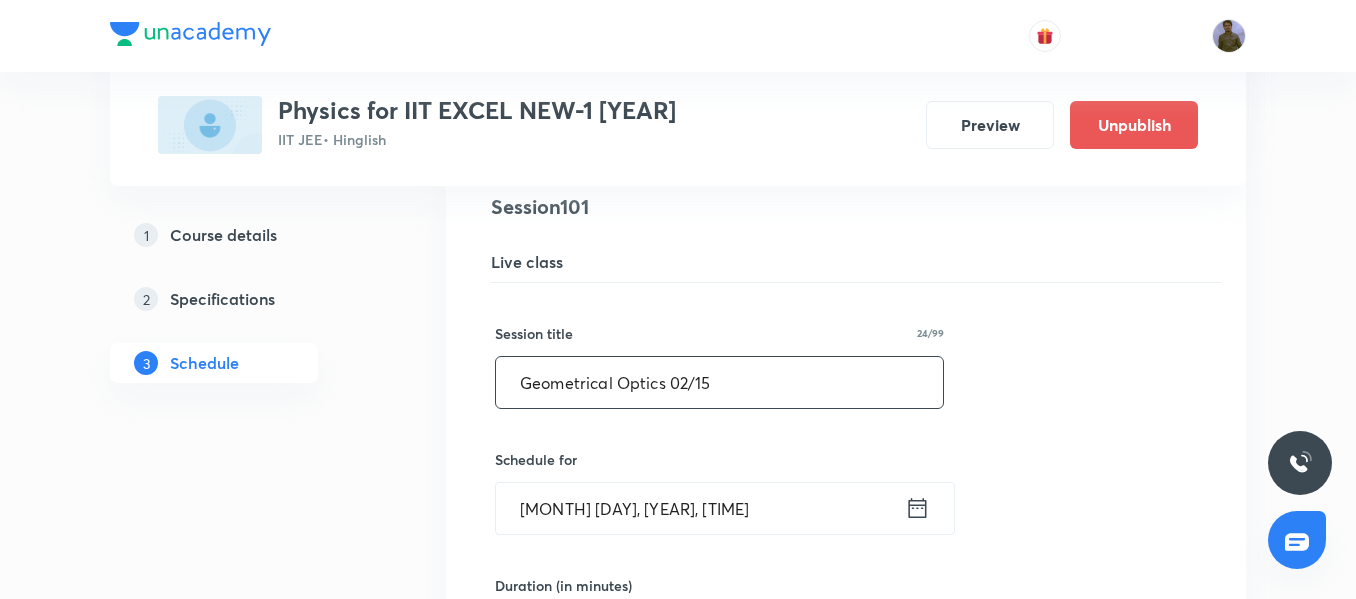 click on "Geometrical Optics 02/15" at bounding box center (719, 382) 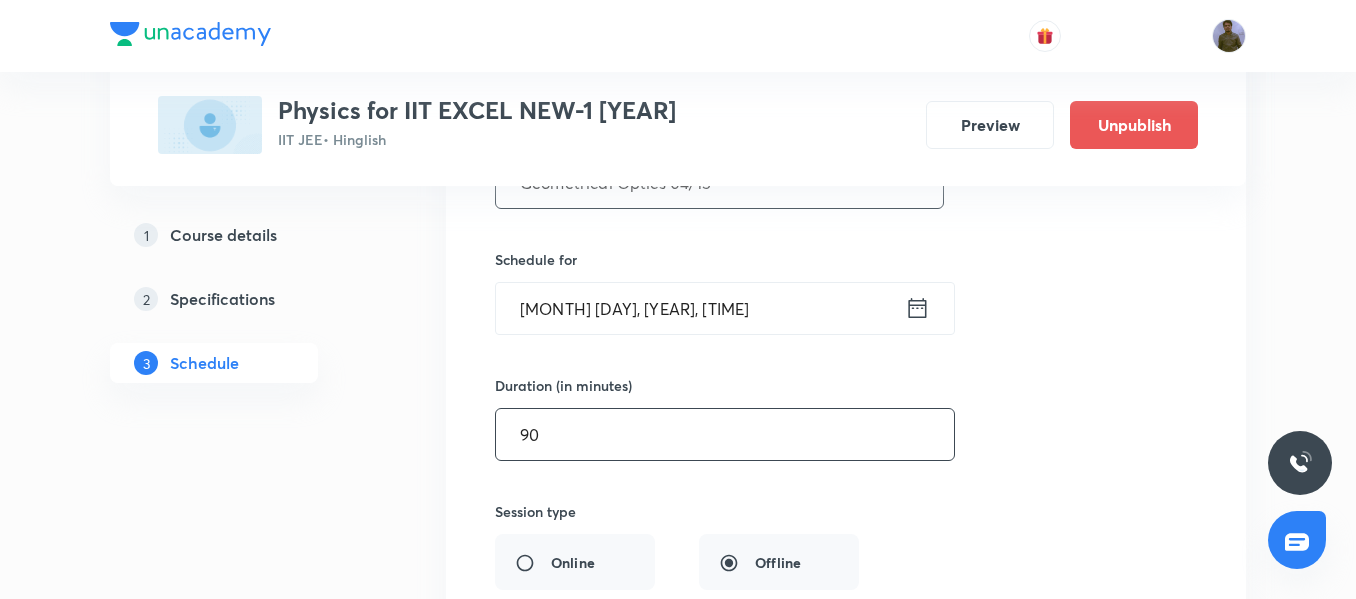 scroll, scrollTop: 16443, scrollLeft: 0, axis: vertical 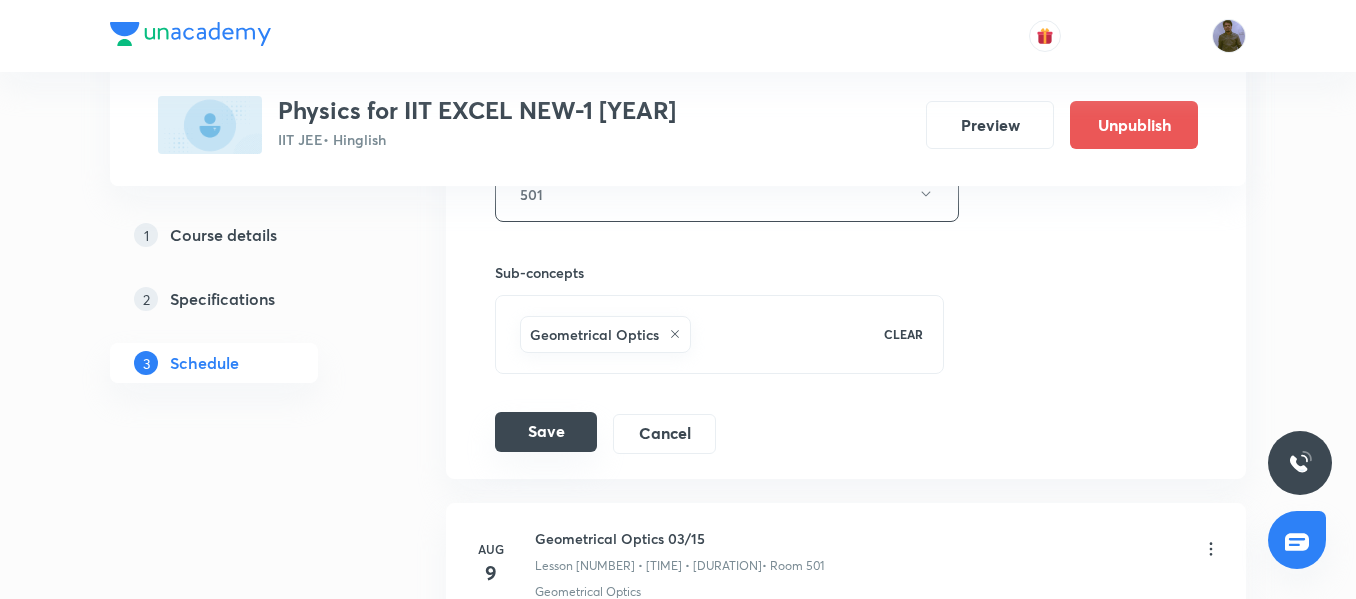 type on "Geometrical Optics 04/15" 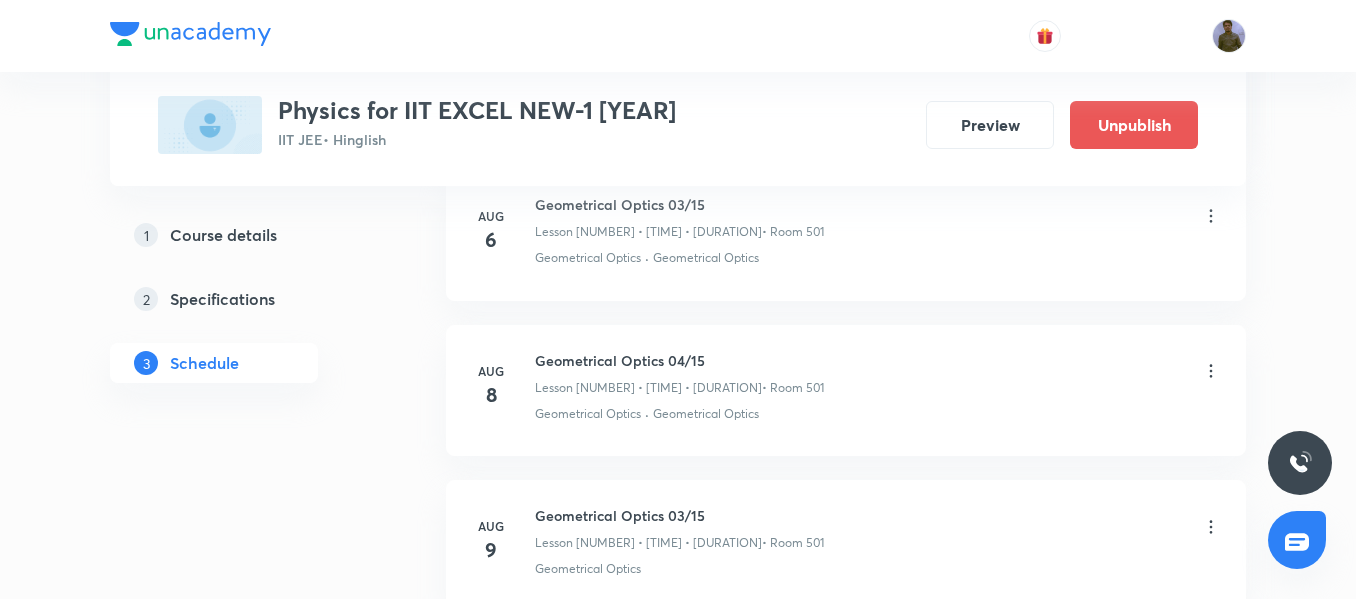 scroll, scrollTop: 15897, scrollLeft: 0, axis: vertical 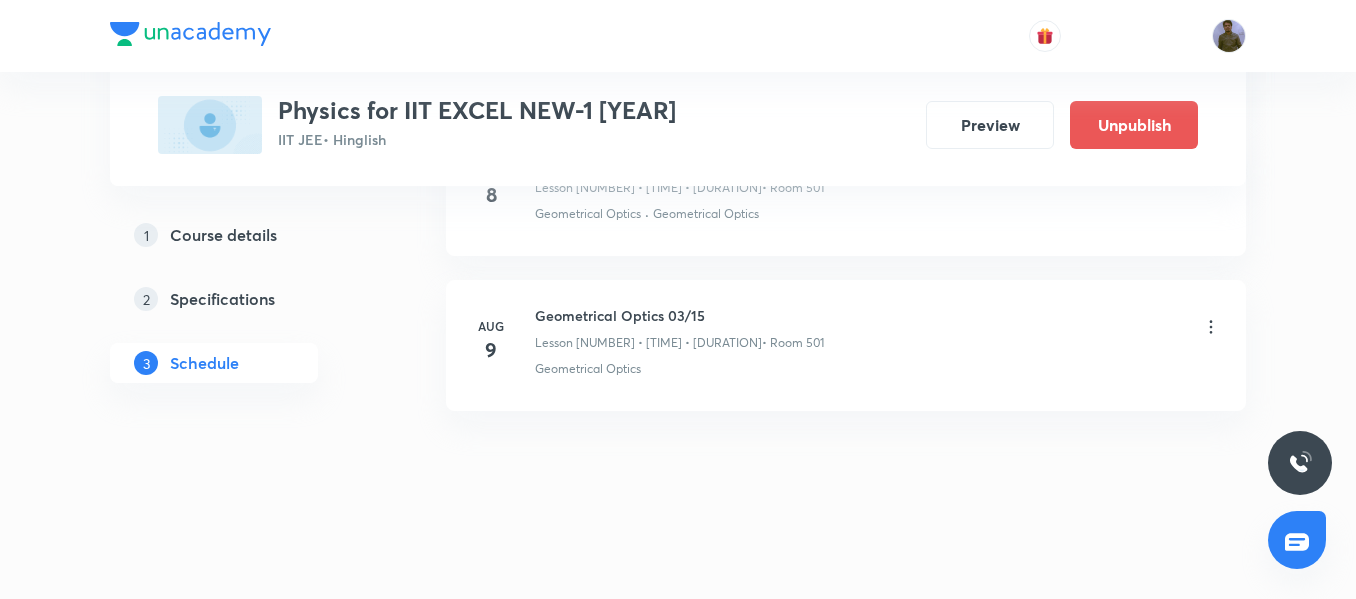 click 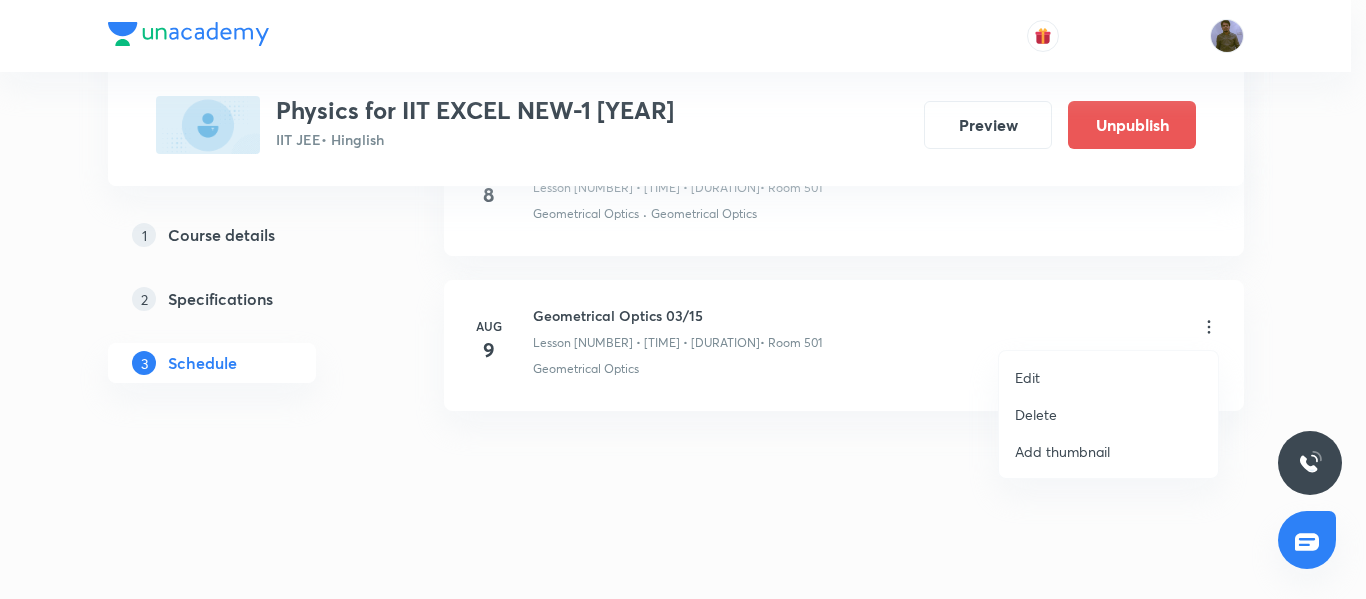 click on "Edit" at bounding box center (1108, 377) 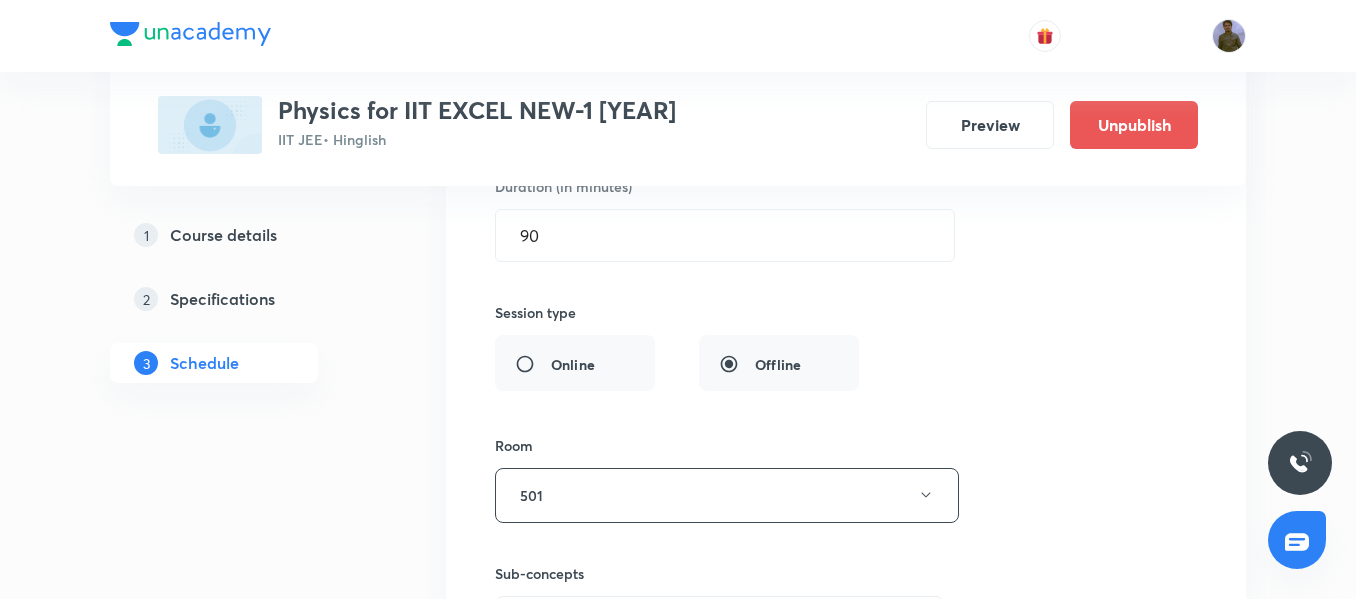 scroll, scrollTop: 16597, scrollLeft: 0, axis: vertical 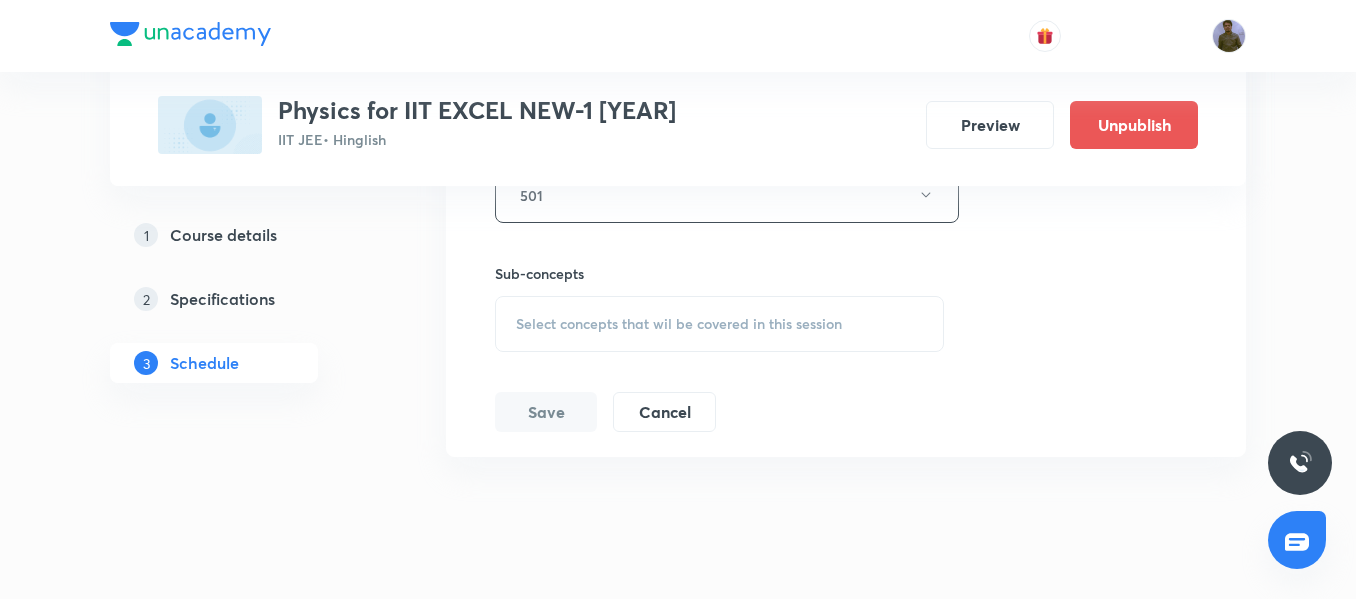 click on "Select concepts that wil be covered in this session" at bounding box center [719, 324] 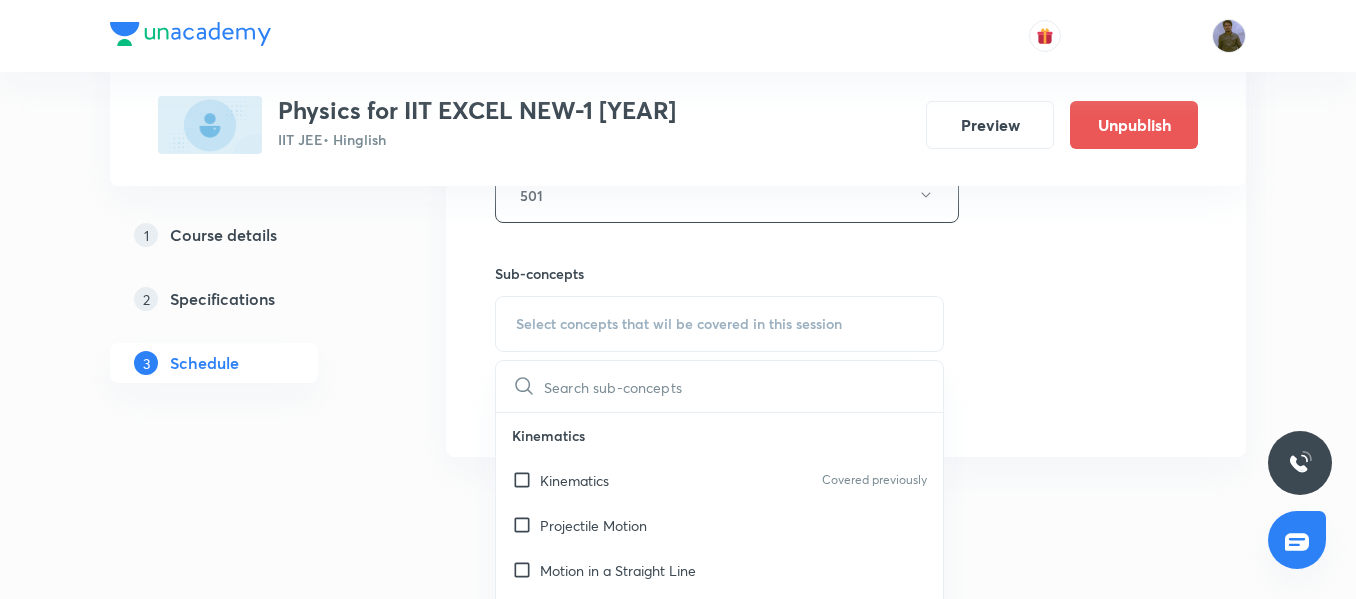 type on "Geometrical Optics 01/15" 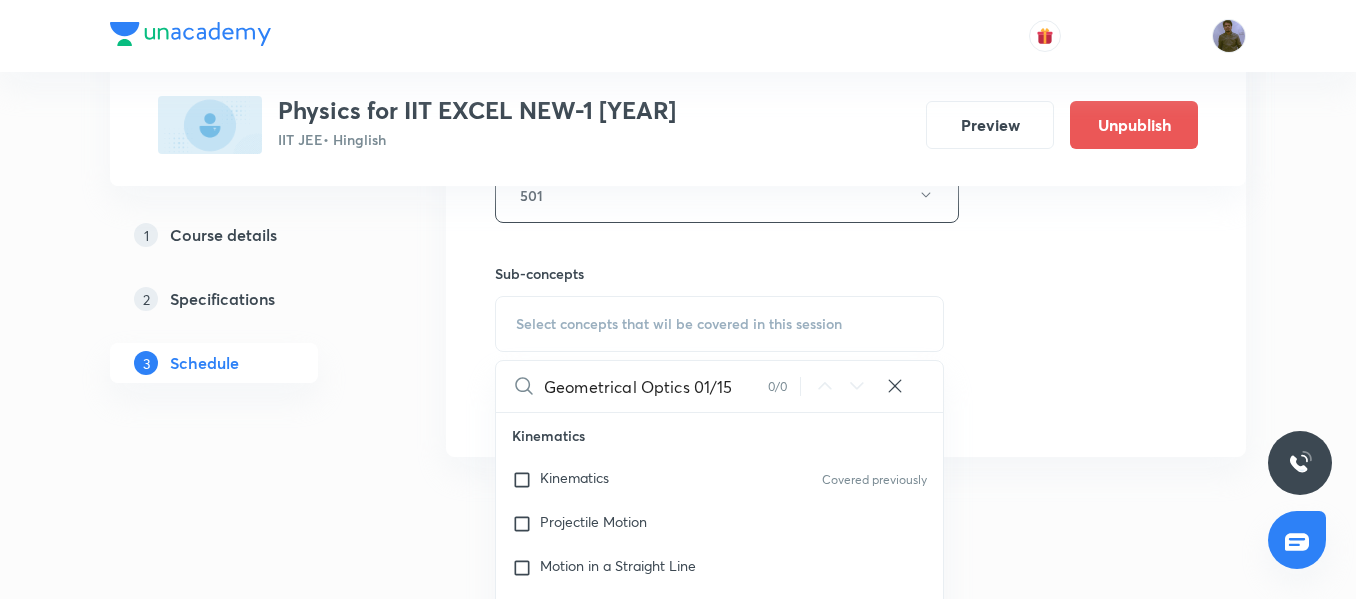 drag, startPoint x: 694, startPoint y: 381, endPoint x: 735, endPoint y: 389, distance: 41.773197 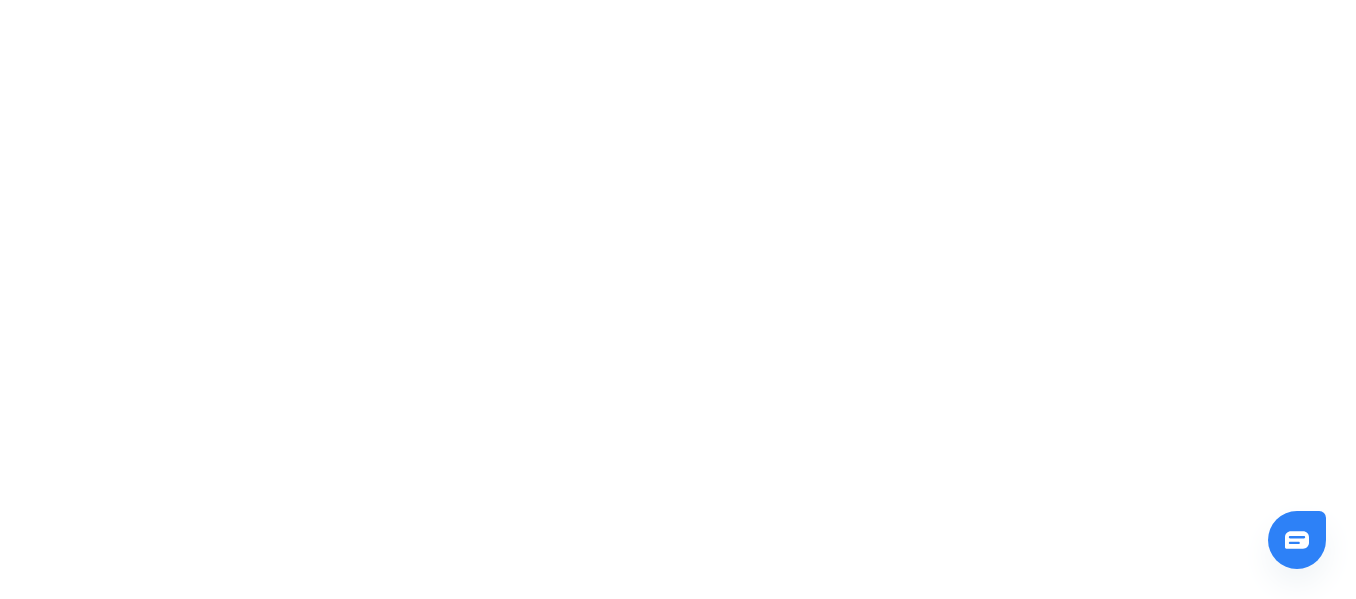 click on "Unacademy Support How can we help you?   Help Desk    13th Jul, 2:05 pm Please select your preferred language." at bounding box center [678, 4] 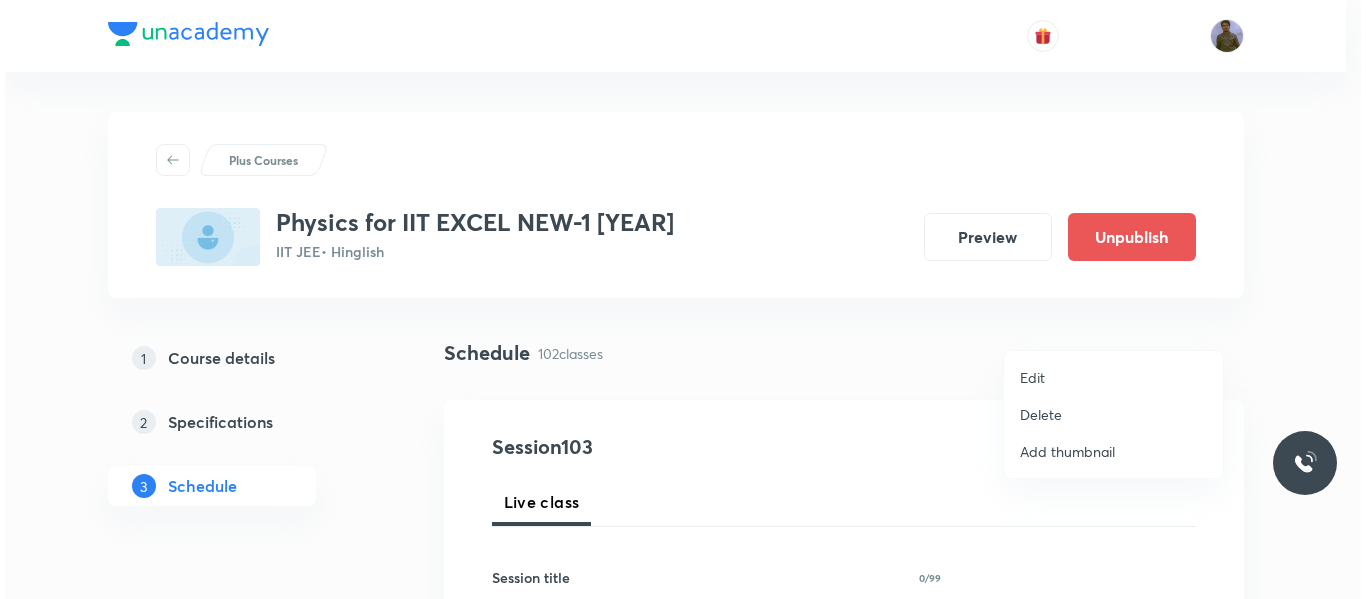 scroll, scrollTop: 16816, scrollLeft: 0, axis: vertical 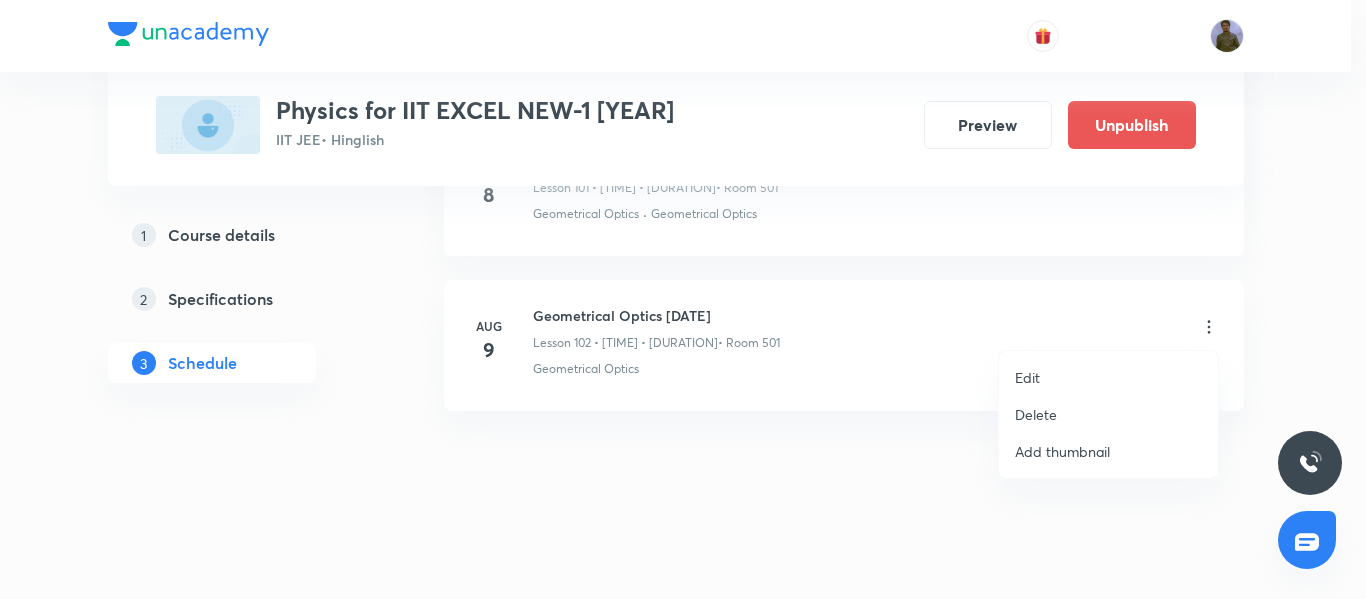 click on "Edit" at bounding box center [1108, 377] 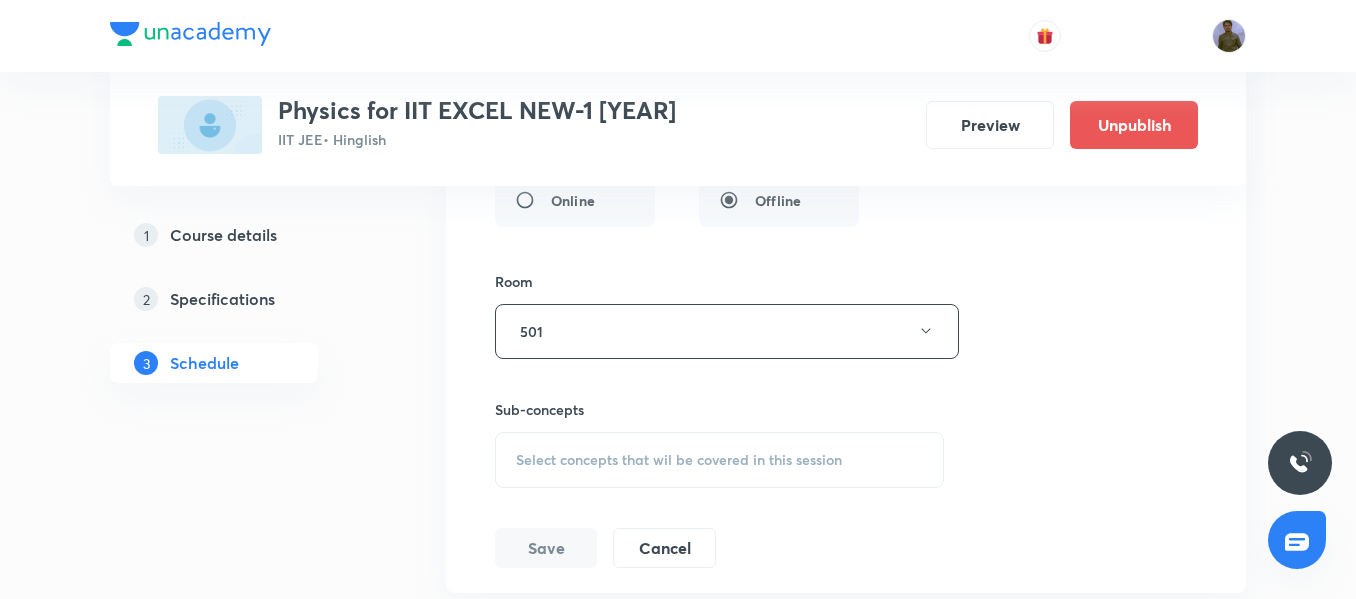 scroll, scrollTop: 16643, scrollLeft: 0, axis: vertical 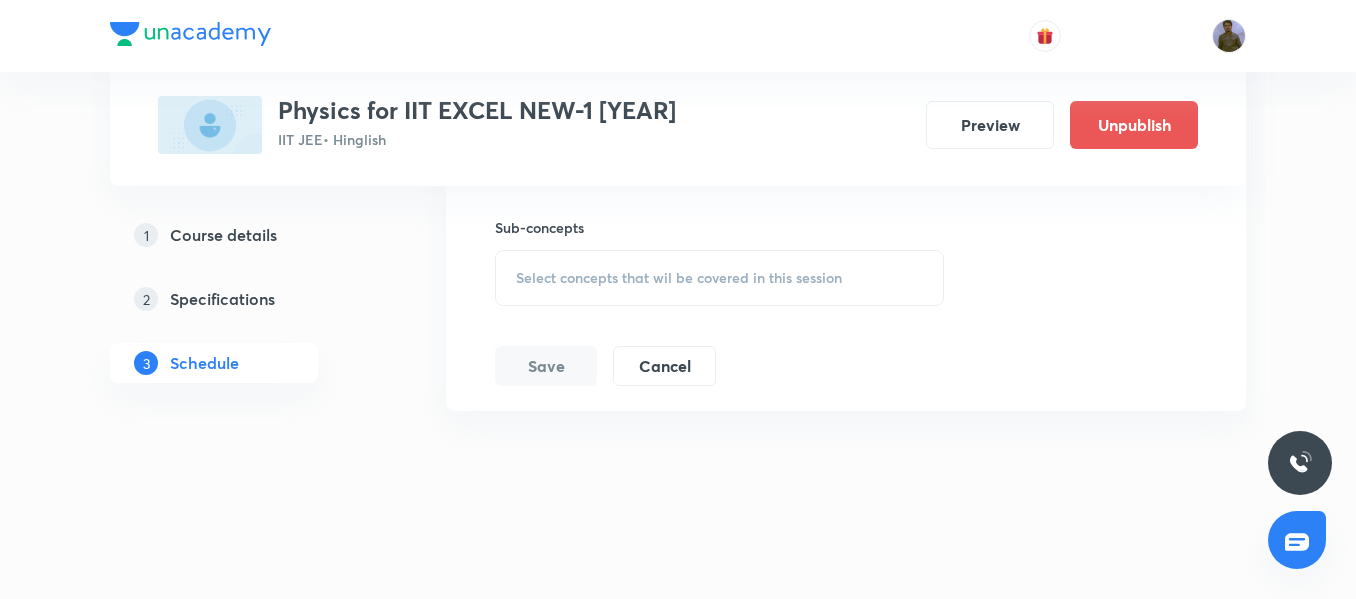 click on "Select concepts that wil be covered in this session" at bounding box center [719, 278] 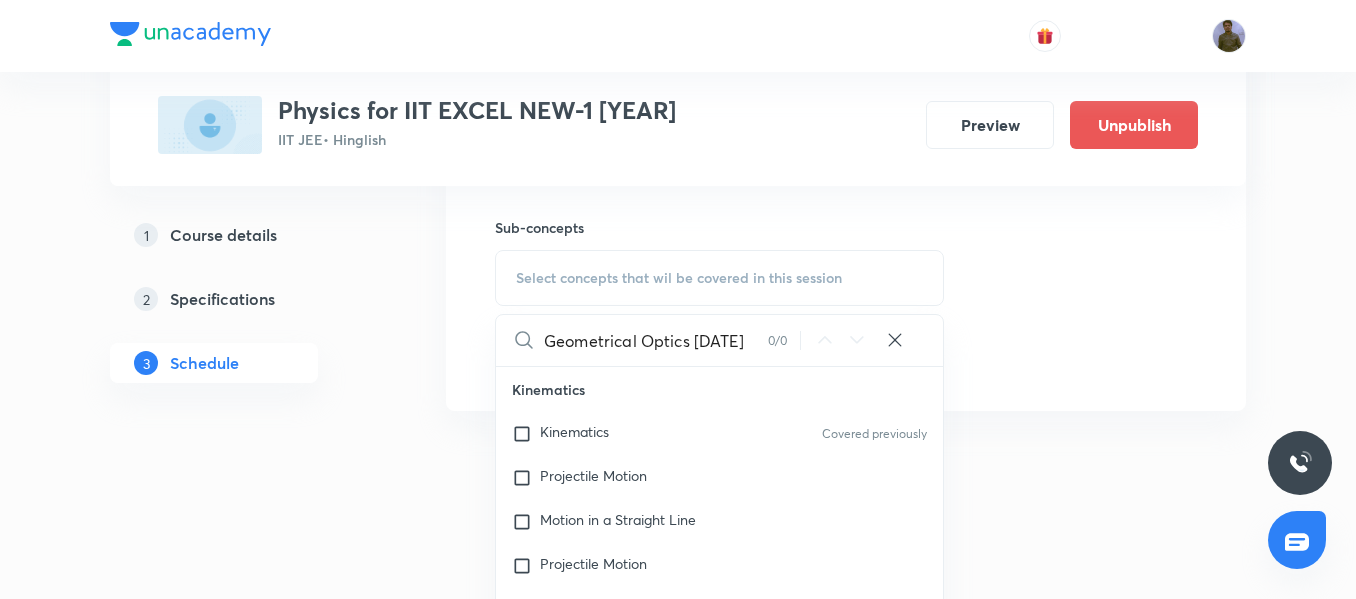 drag, startPoint x: 692, startPoint y: 331, endPoint x: 743, endPoint y: 342, distance: 52.17279 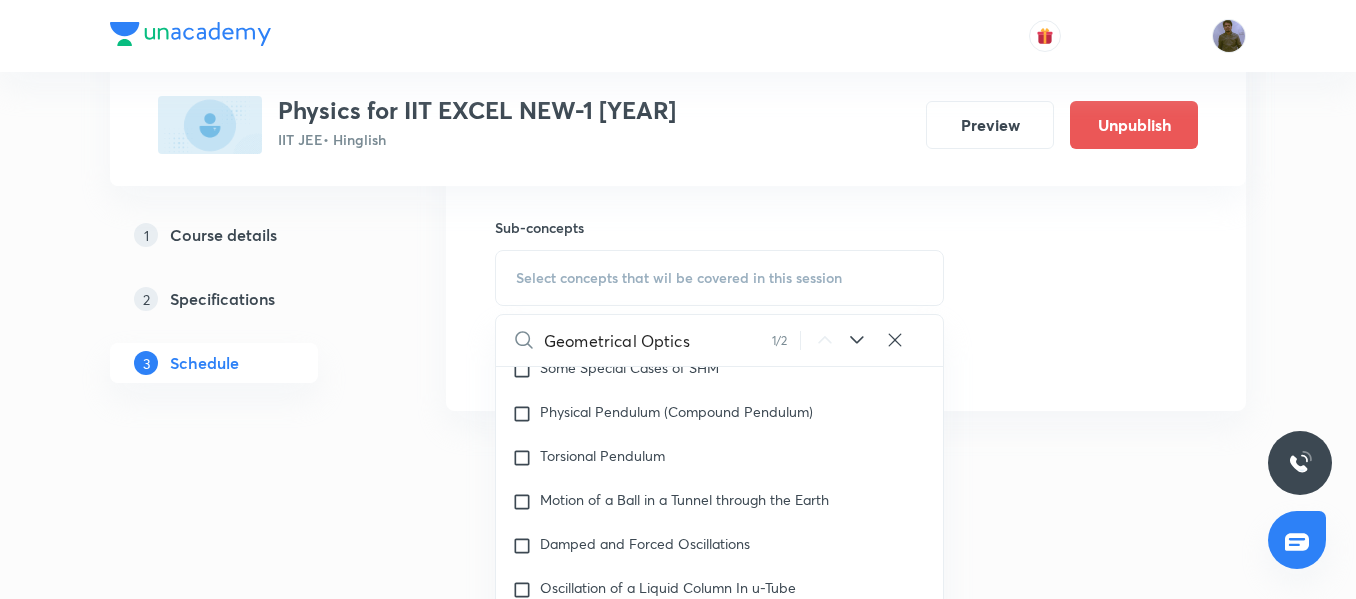 scroll, scrollTop: 13972, scrollLeft: 0, axis: vertical 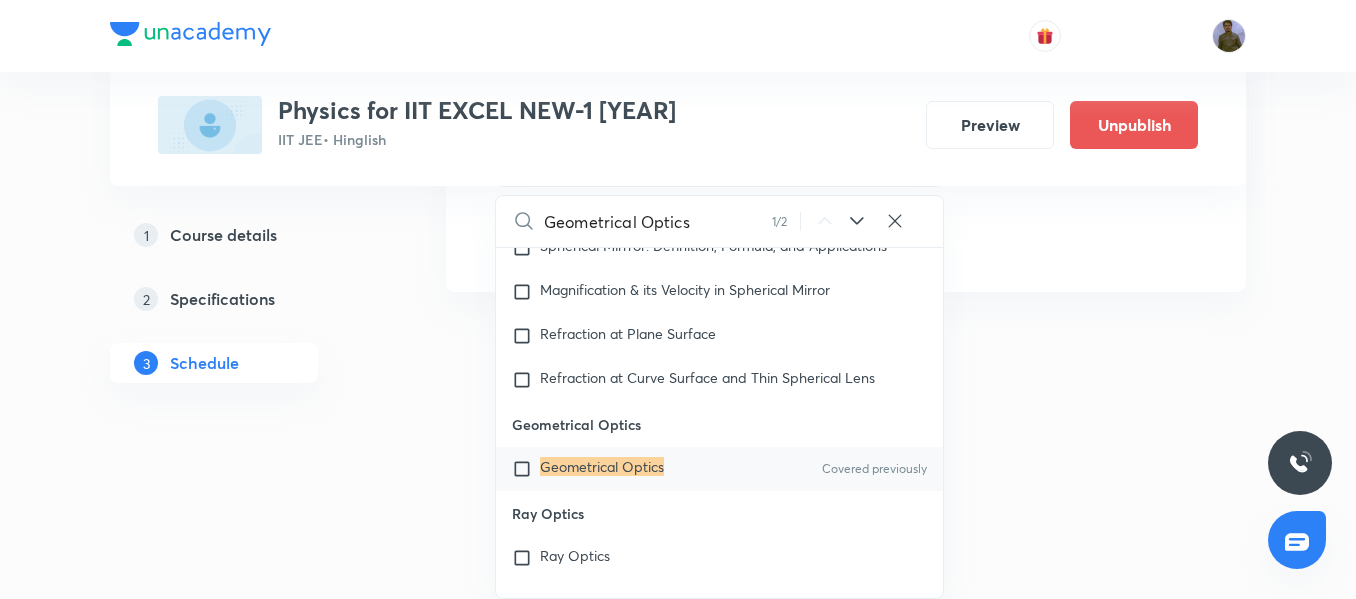 type on "Geometrical Optics" 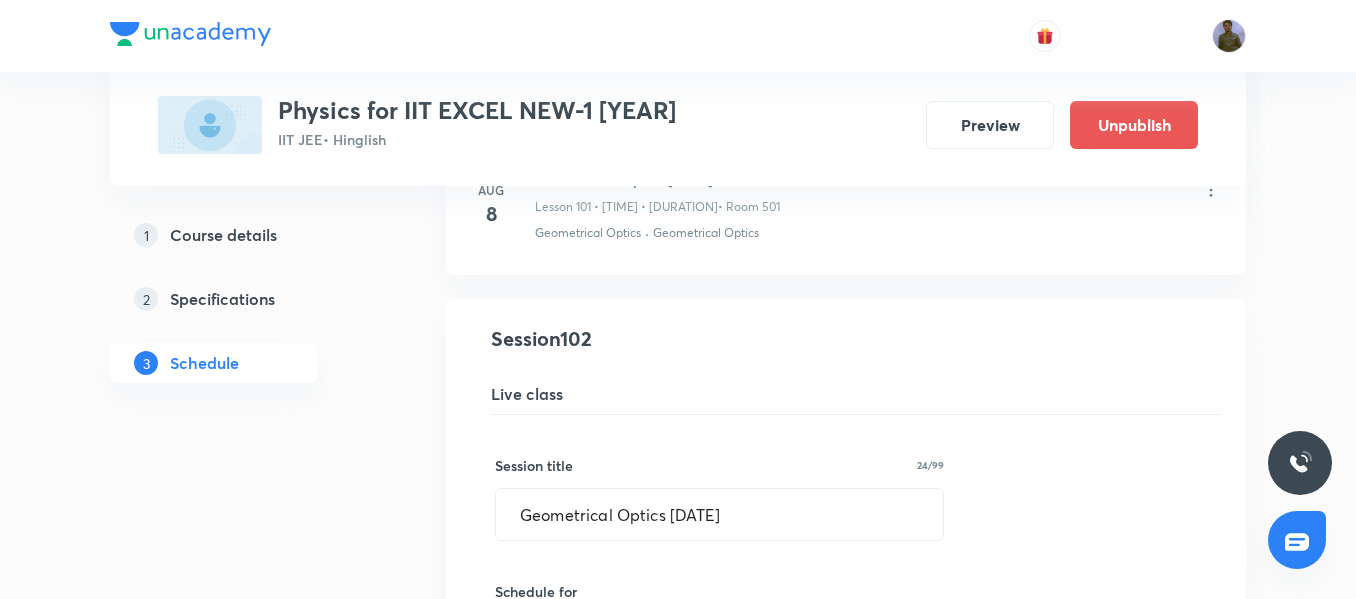scroll, scrollTop: 15966, scrollLeft: 0, axis: vertical 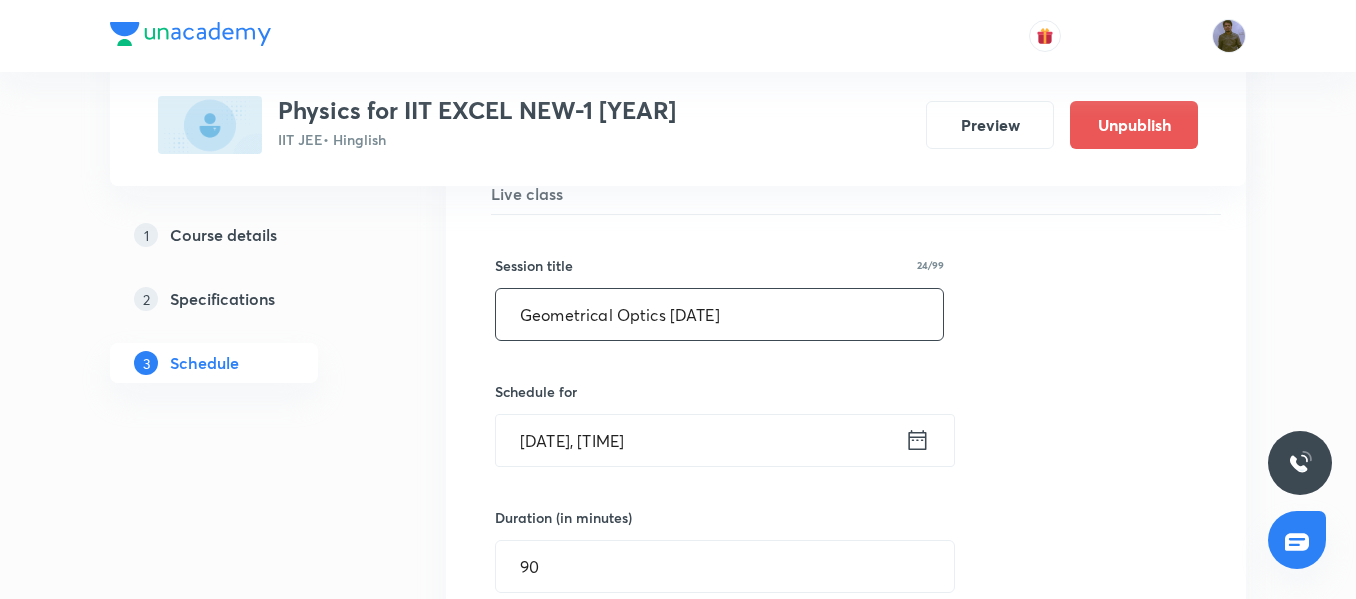 click on "Geometrical Optics 03/15" at bounding box center [719, 314] 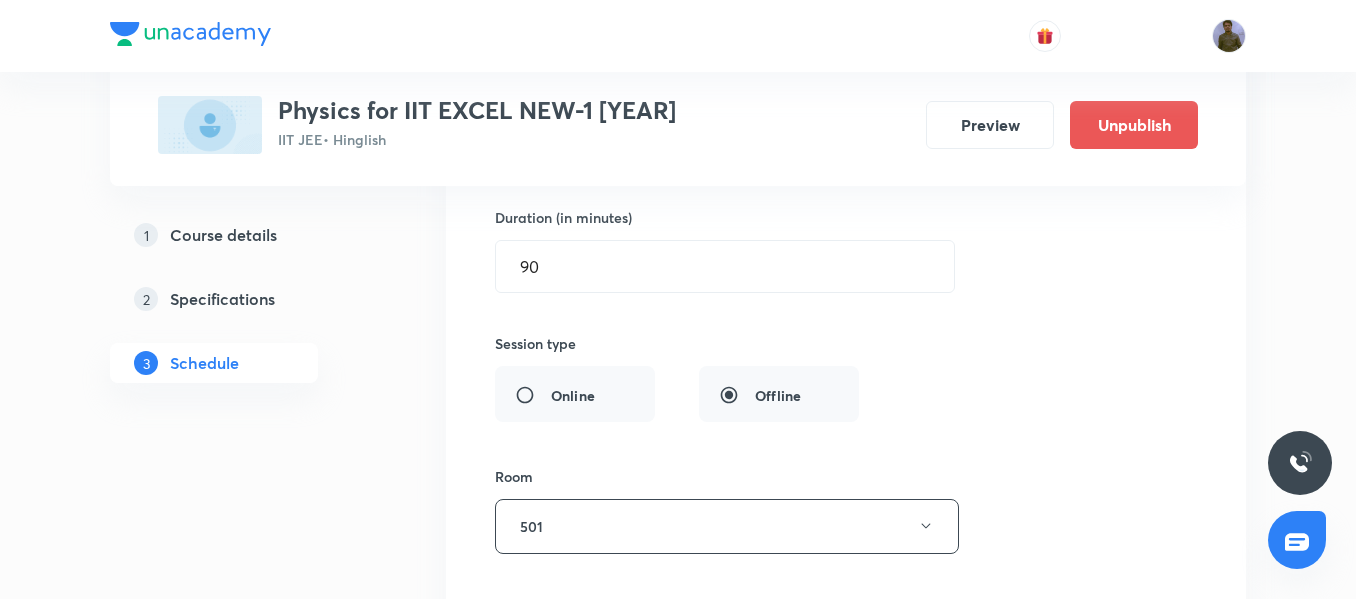 scroll, scrollTop: 16566, scrollLeft: 0, axis: vertical 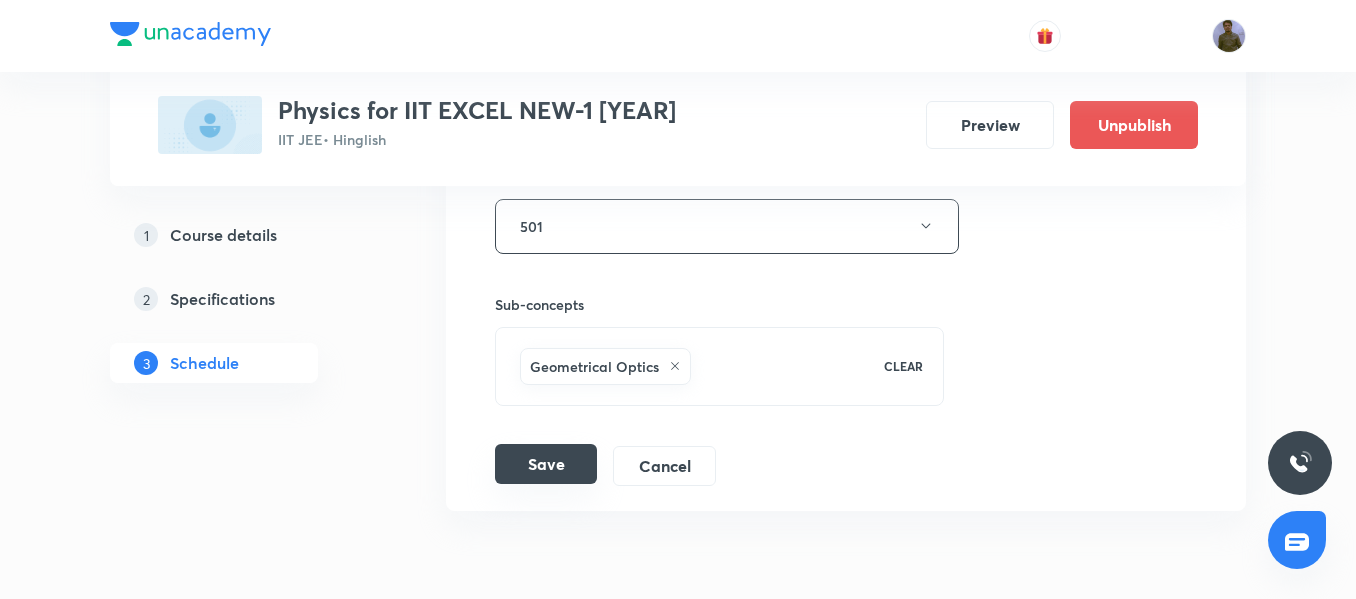 type on "Geometrical Optics 05/15" 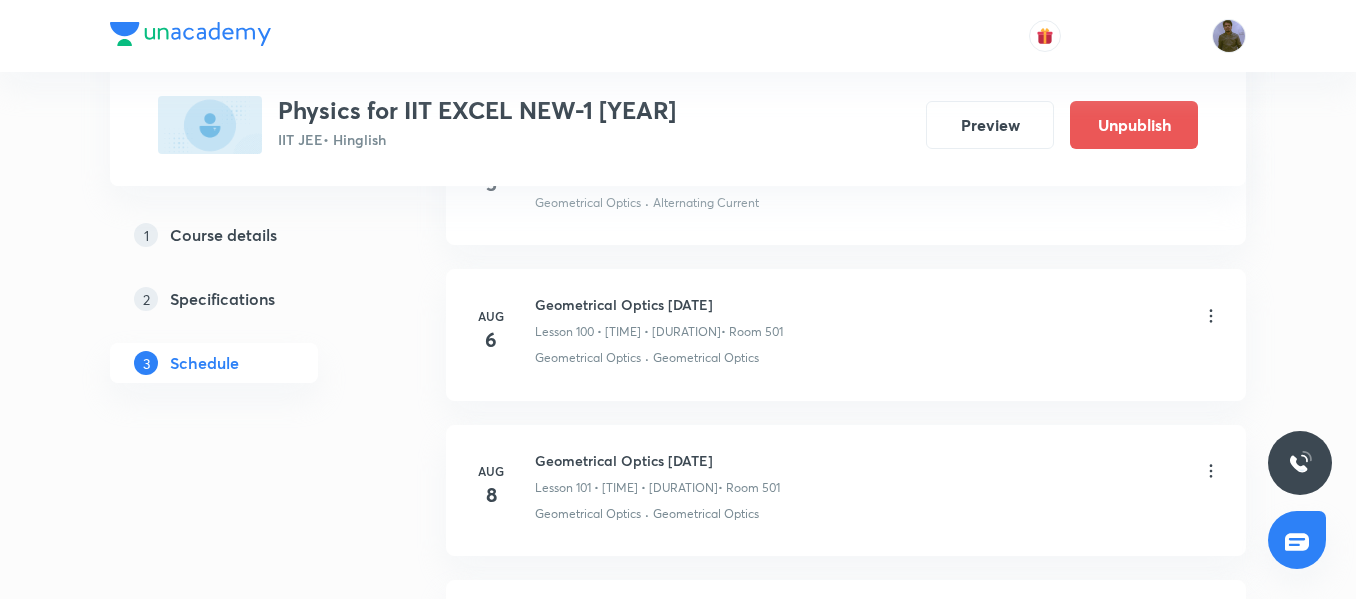 scroll, scrollTop: 15897, scrollLeft: 0, axis: vertical 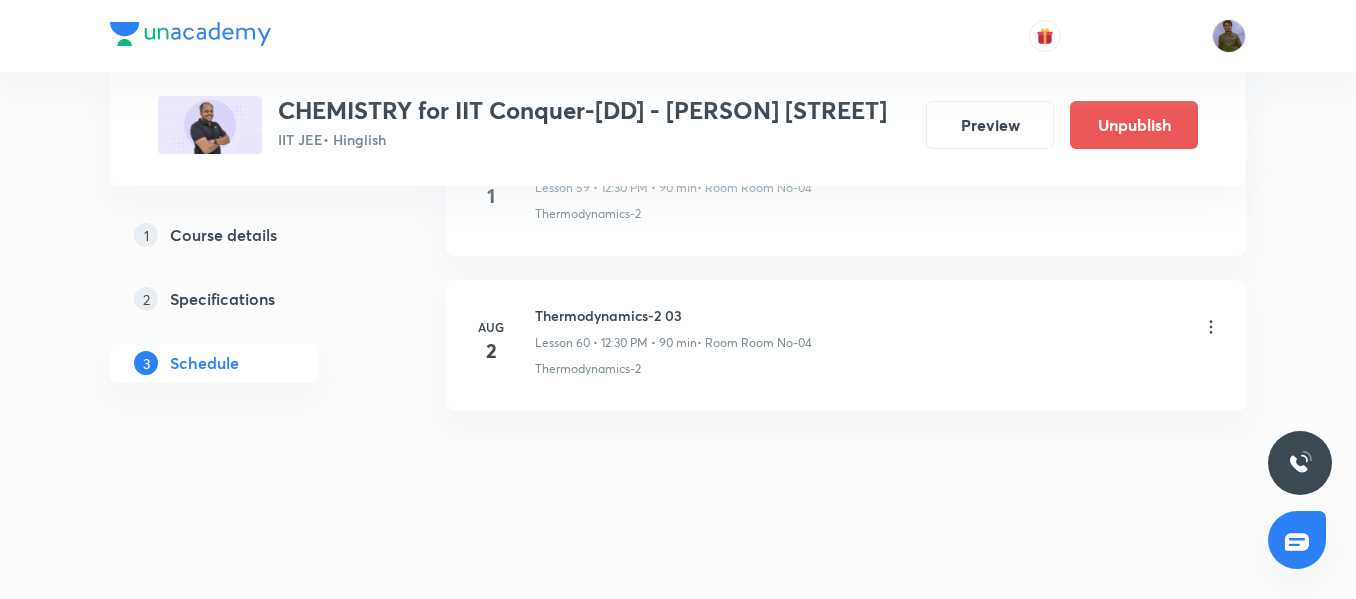 click on "Thermodynamics-2 03" at bounding box center [673, 315] 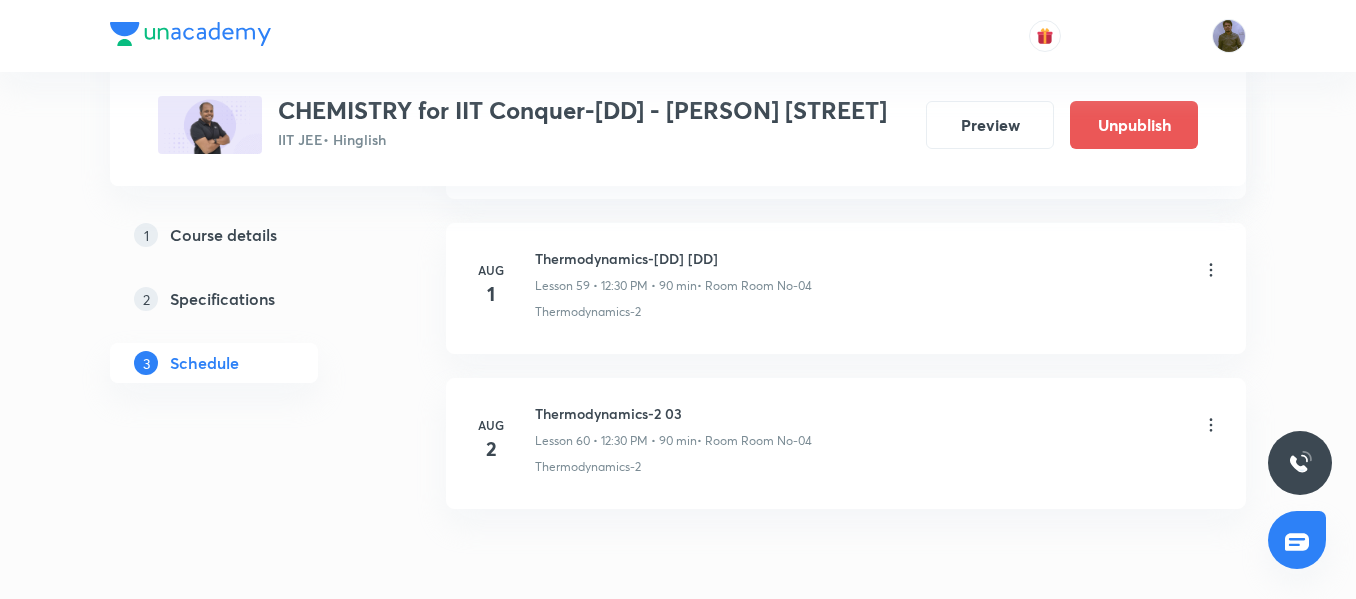 scroll, scrollTop: 10304, scrollLeft: 0, axis: vertical 